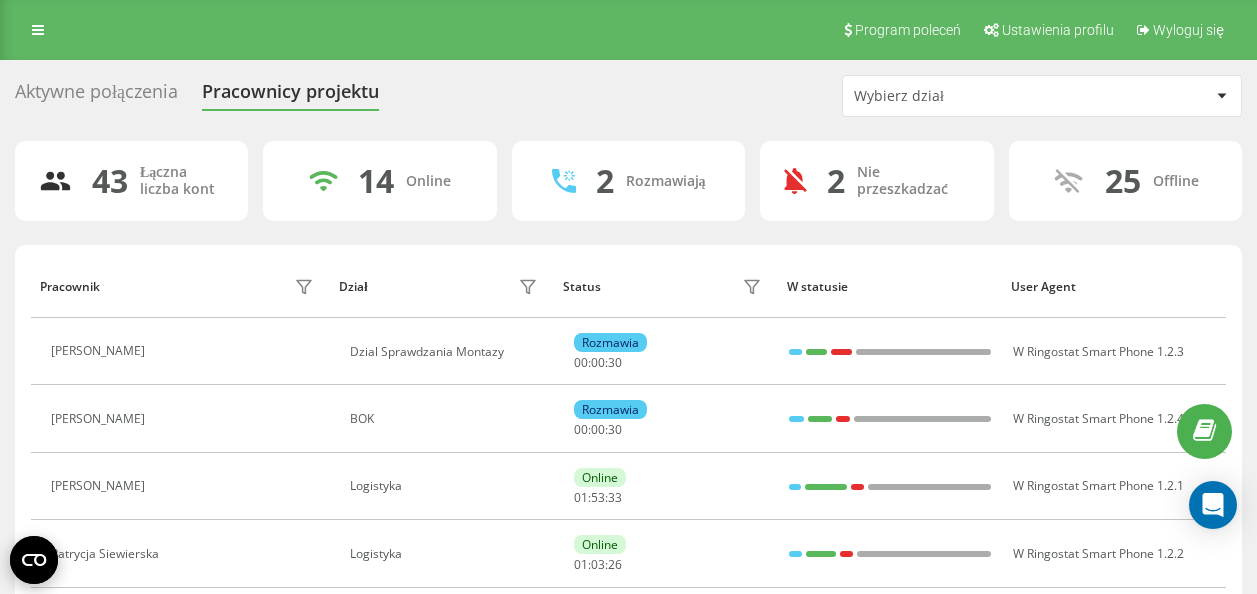 scroll, scrollTop: 0, scrollLeft: 0, axis: both 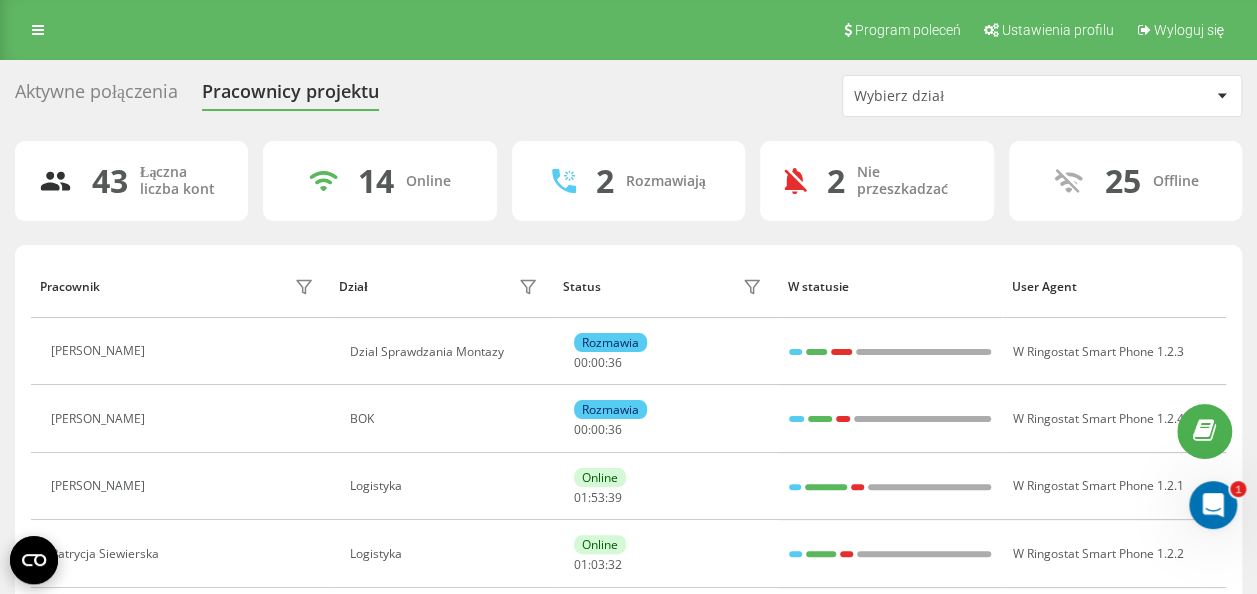 click on "Wybierz dział" at bounding box center [1042, 96] 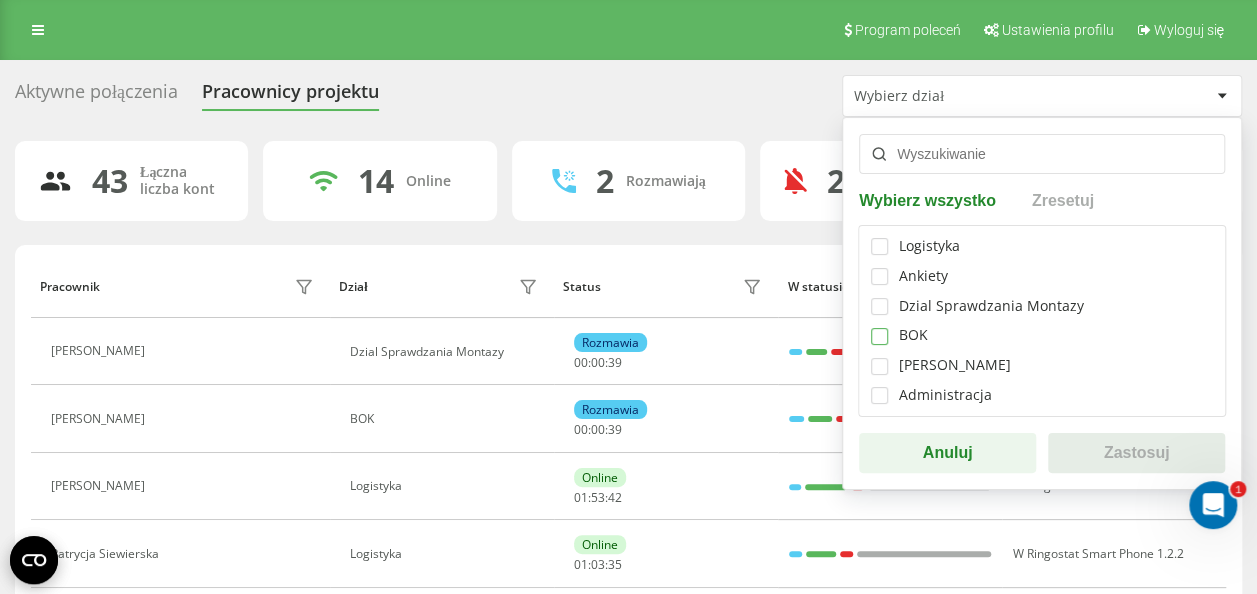 click at bounding box center (879, 328) 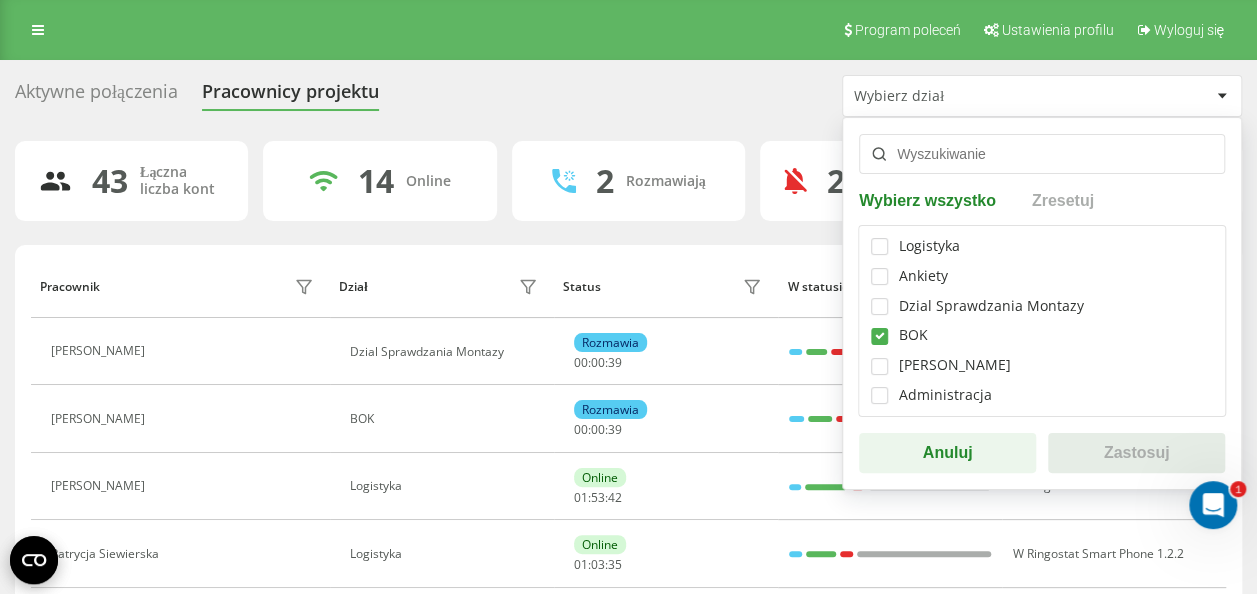 checkbox on "true" 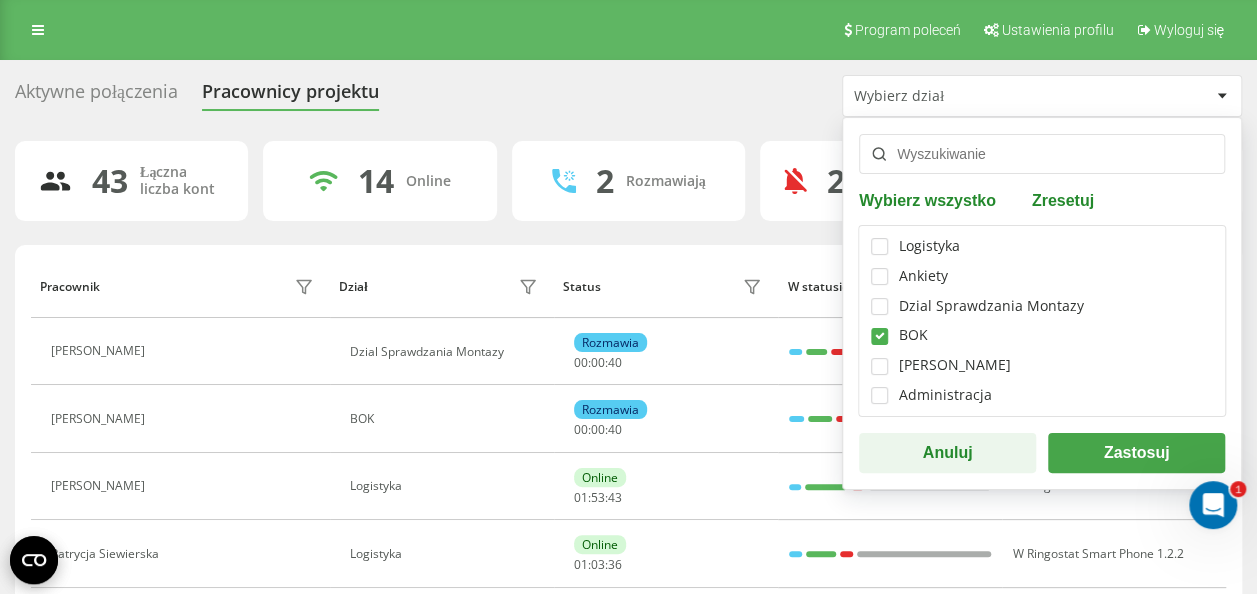 click on "Zastosuj" at bounding box center [1136, 453] 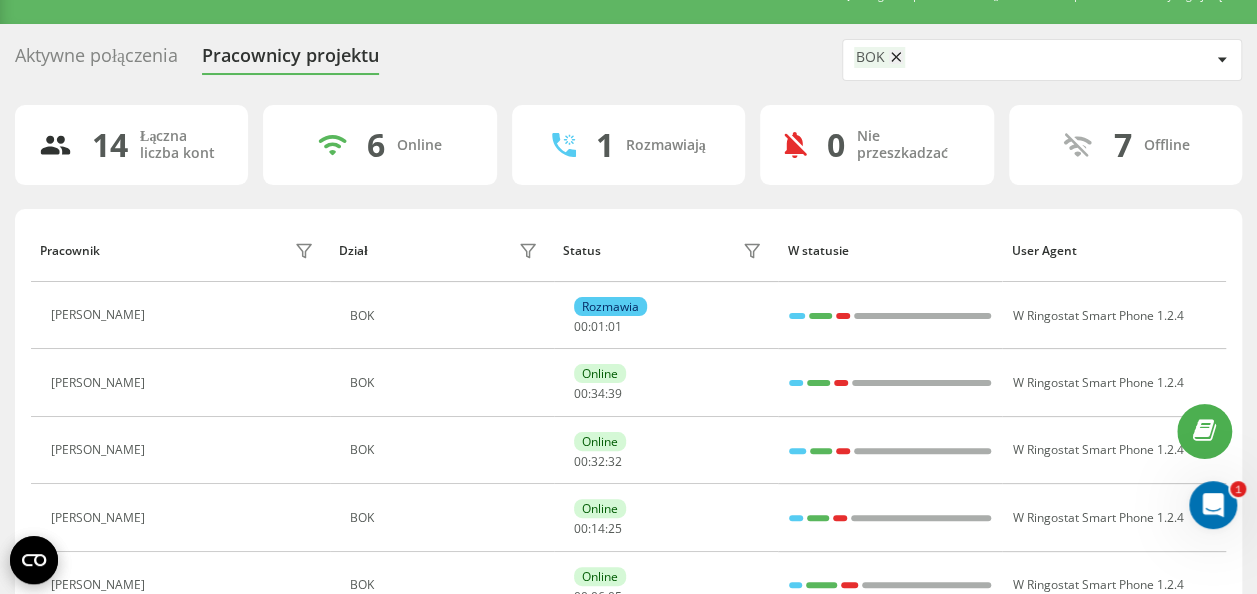 scroll, scrollTop: 0, scrollLeft: 0, axis: both 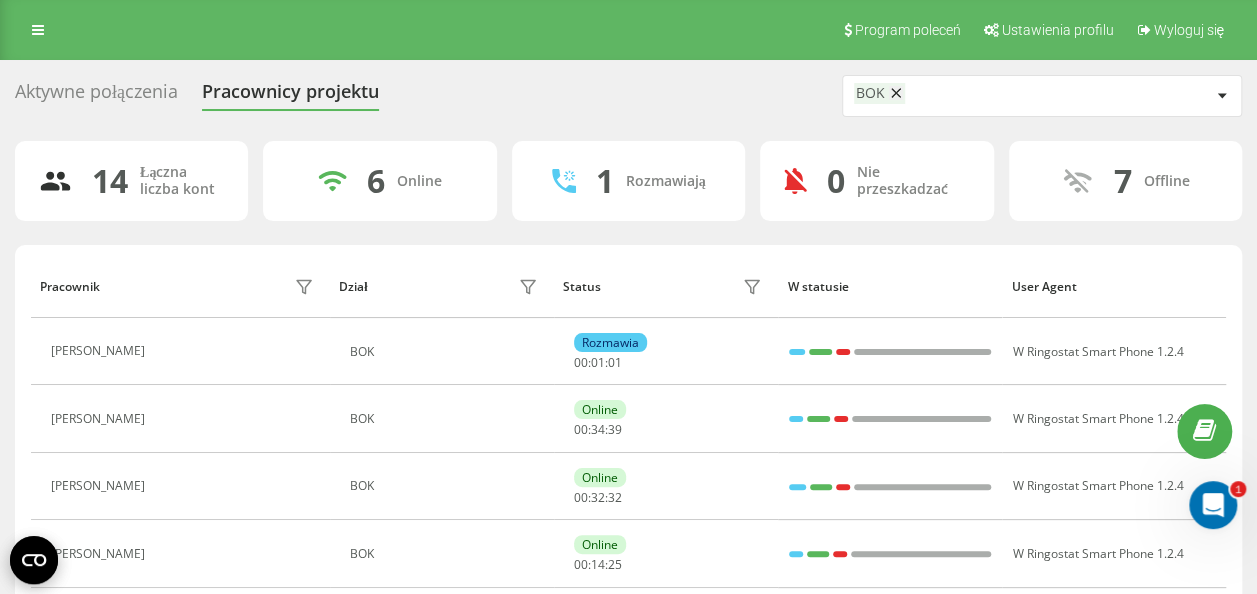 click on "Aktywne połączenia" at bounding box center (96, 96) 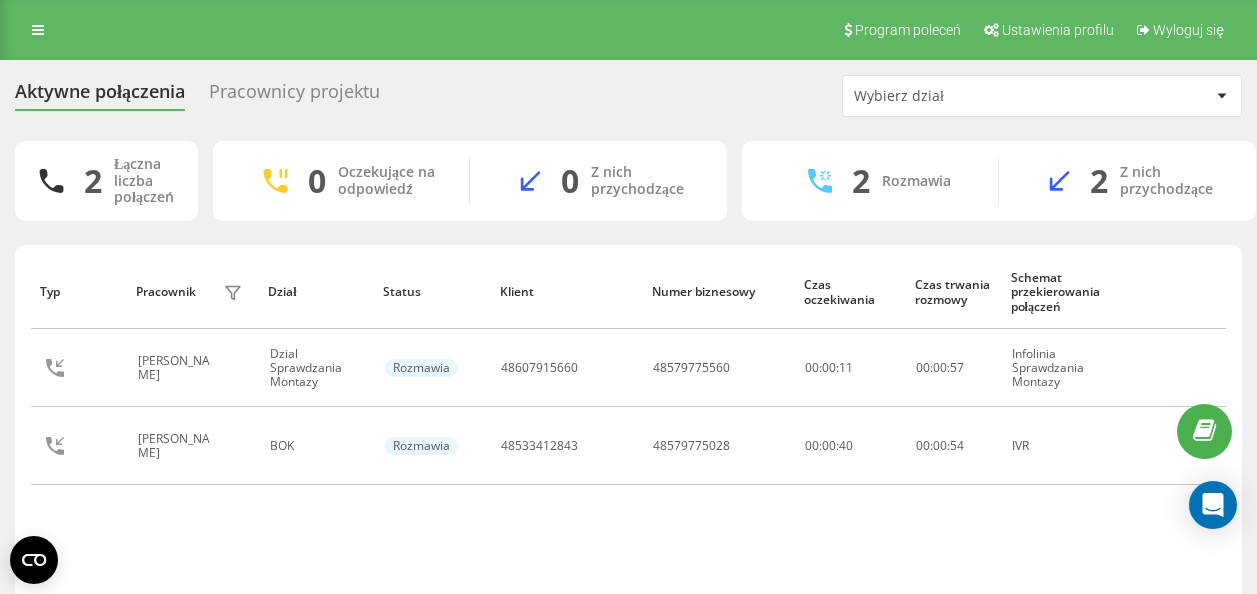 scroll, scrollTop: 0, scrollLeft: 0, axis: both 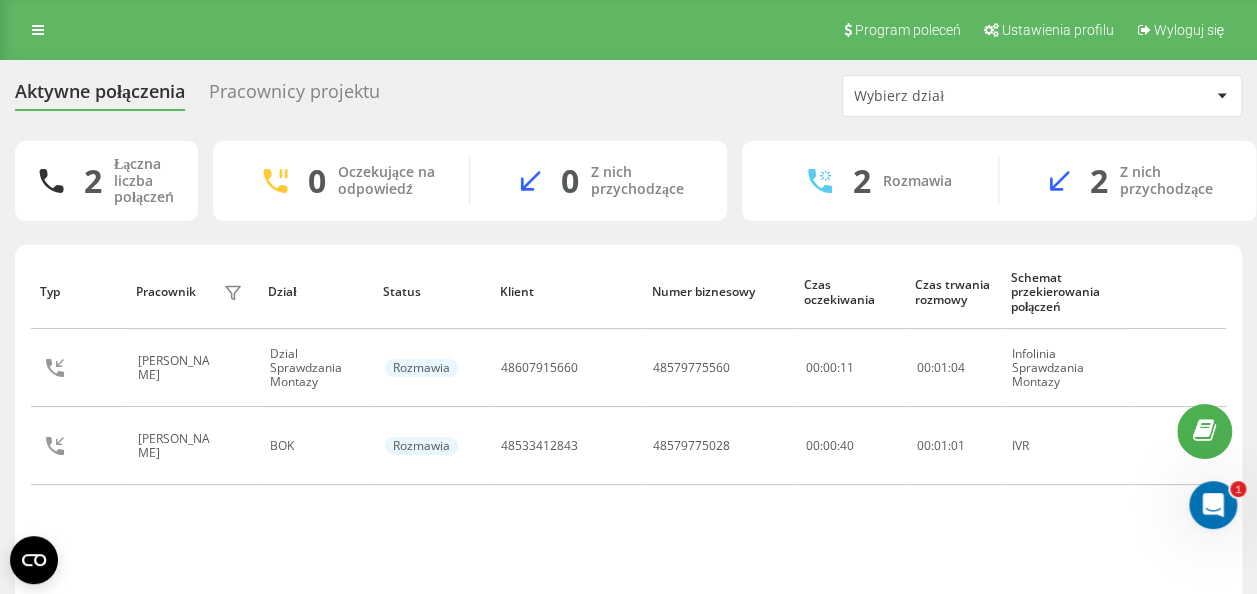 click on "Pracownicy projektu" at bounding box center [294, 96] 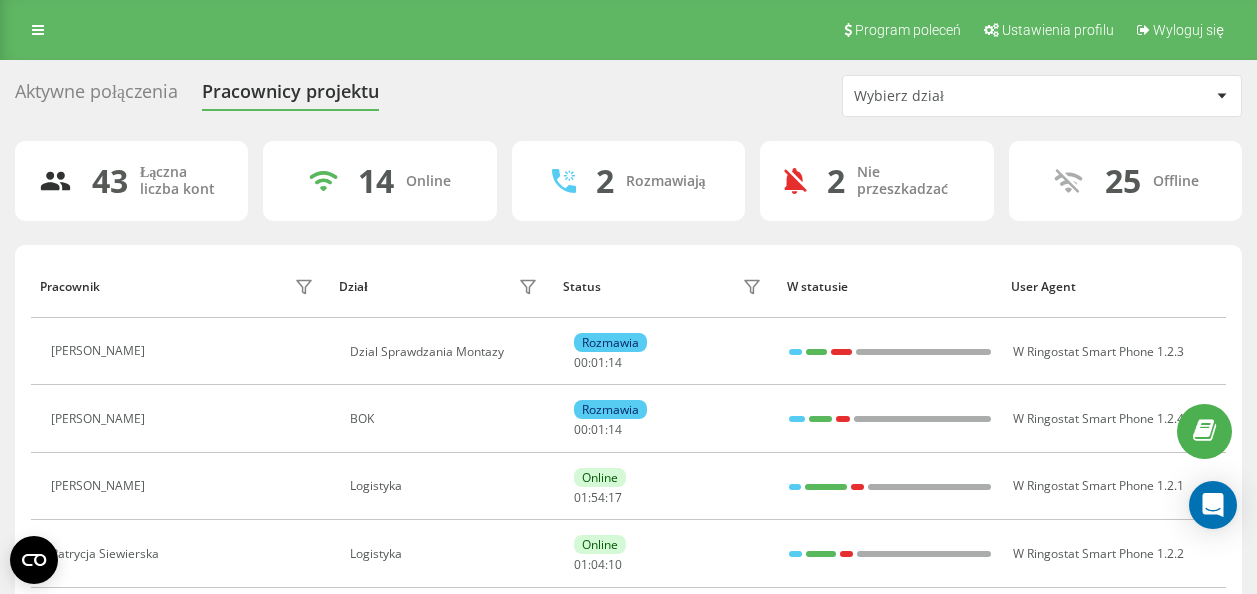 scroll, scrollTop: 0, scrollLeft: 0, axis: both 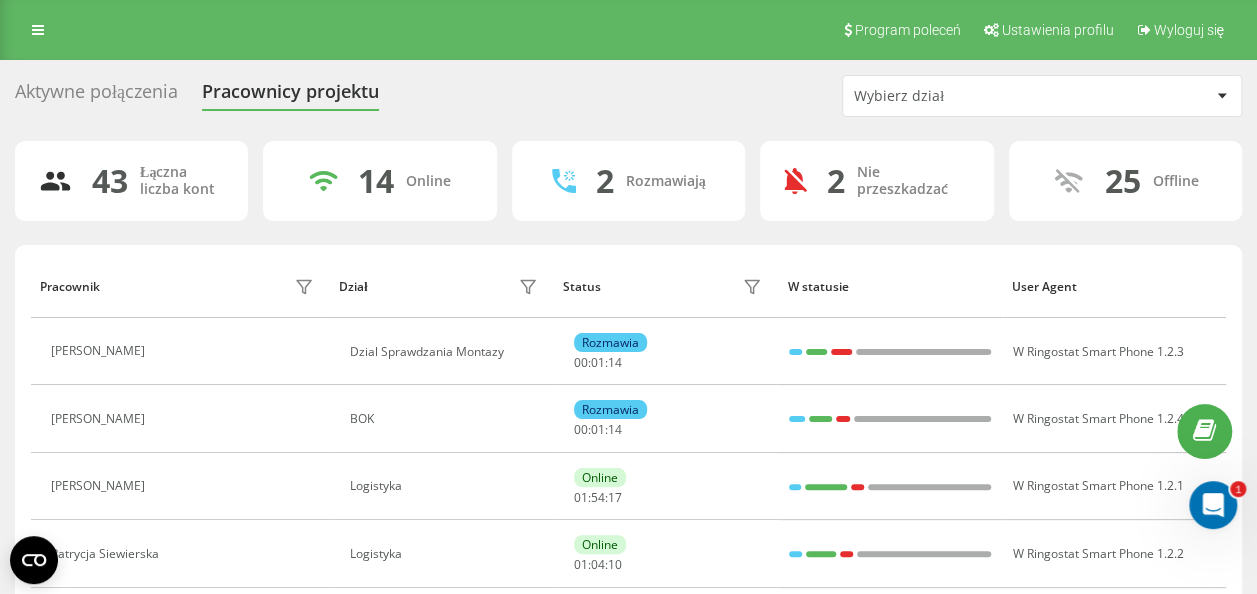 click on "Aktywne połączenia" at bounding box center (96, 96) 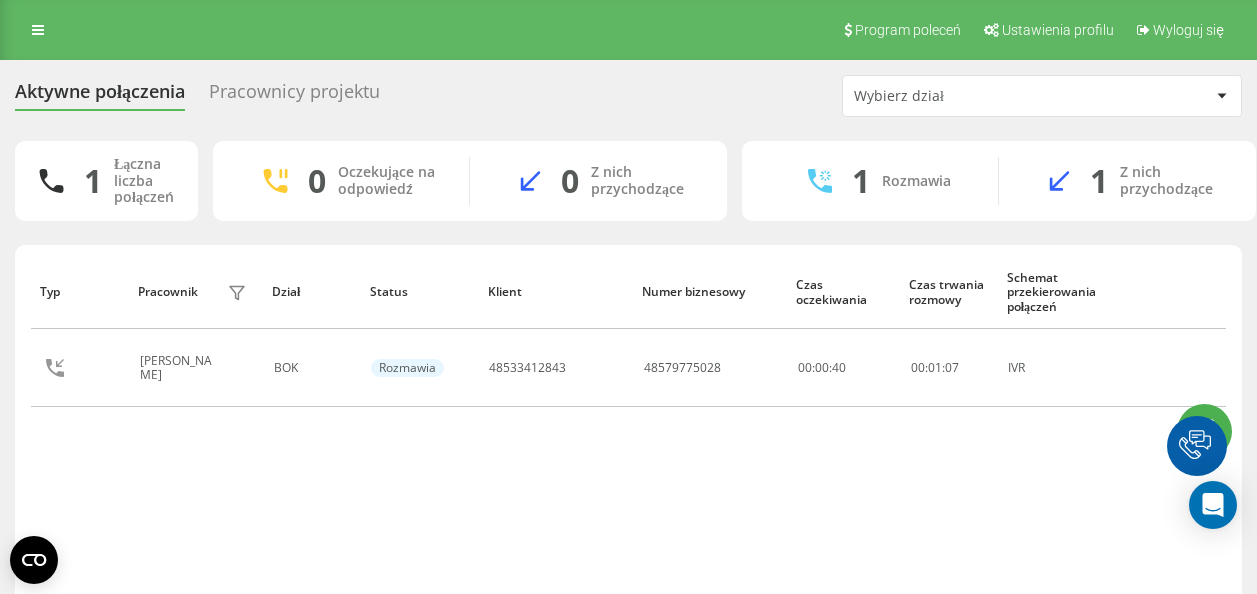 scroll, scrollTop: 0, scrollLeft: 0, axis: both 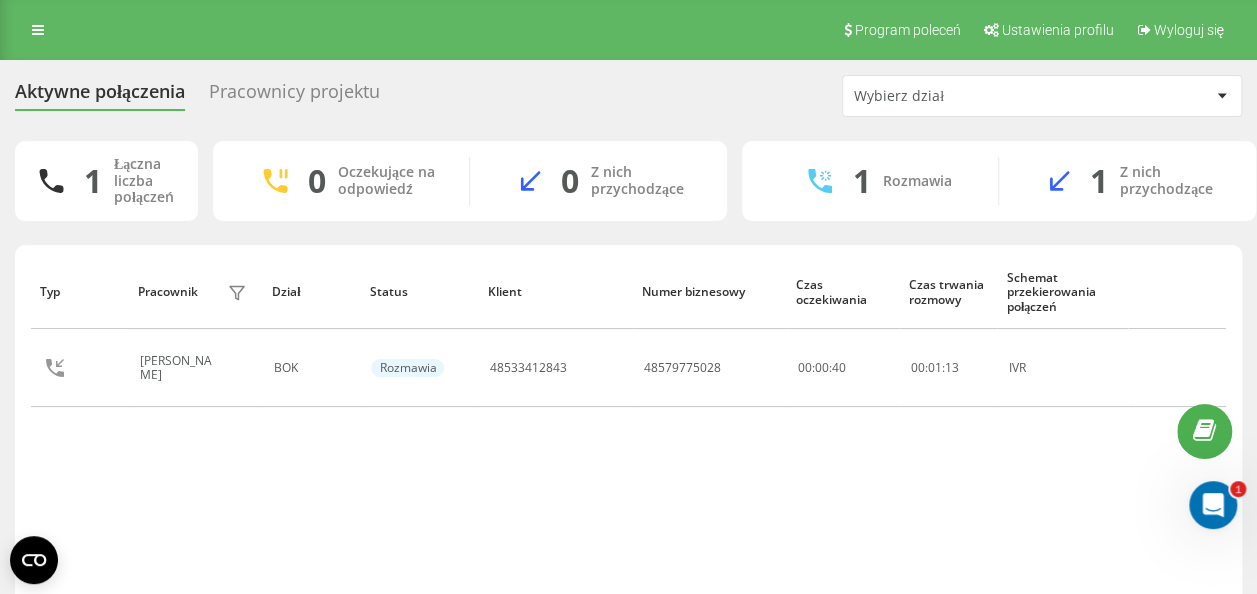click on "Pracownicy projektu" at bounding box center [294, 96] 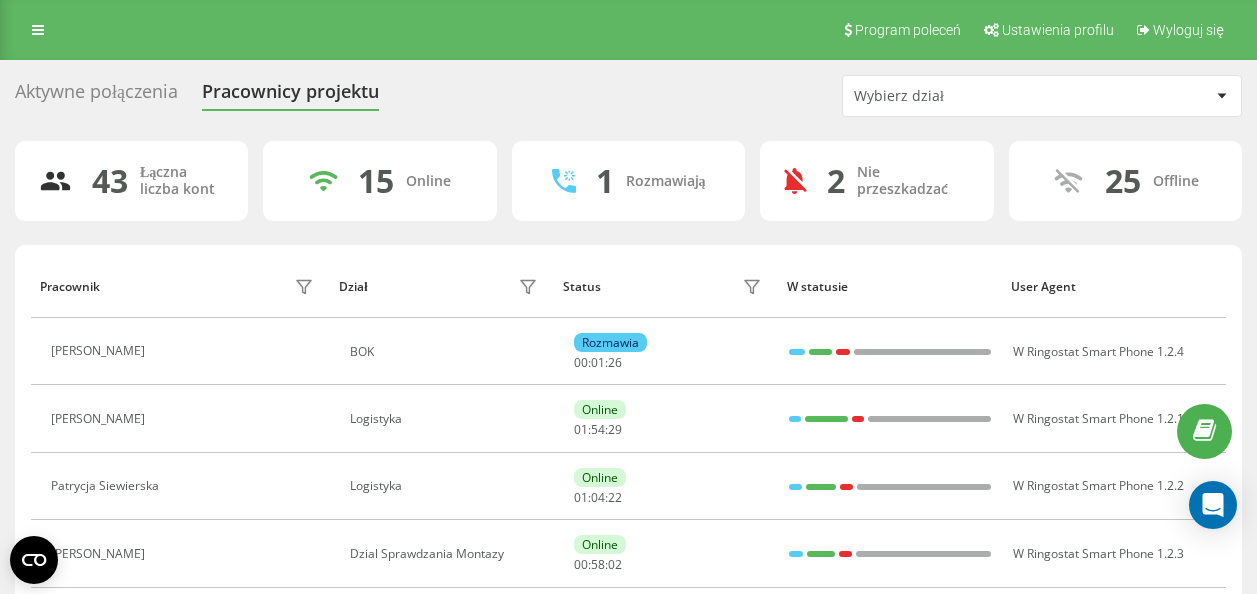 scroll, scrollTop: 0, scrollLeft: 0, axis: both 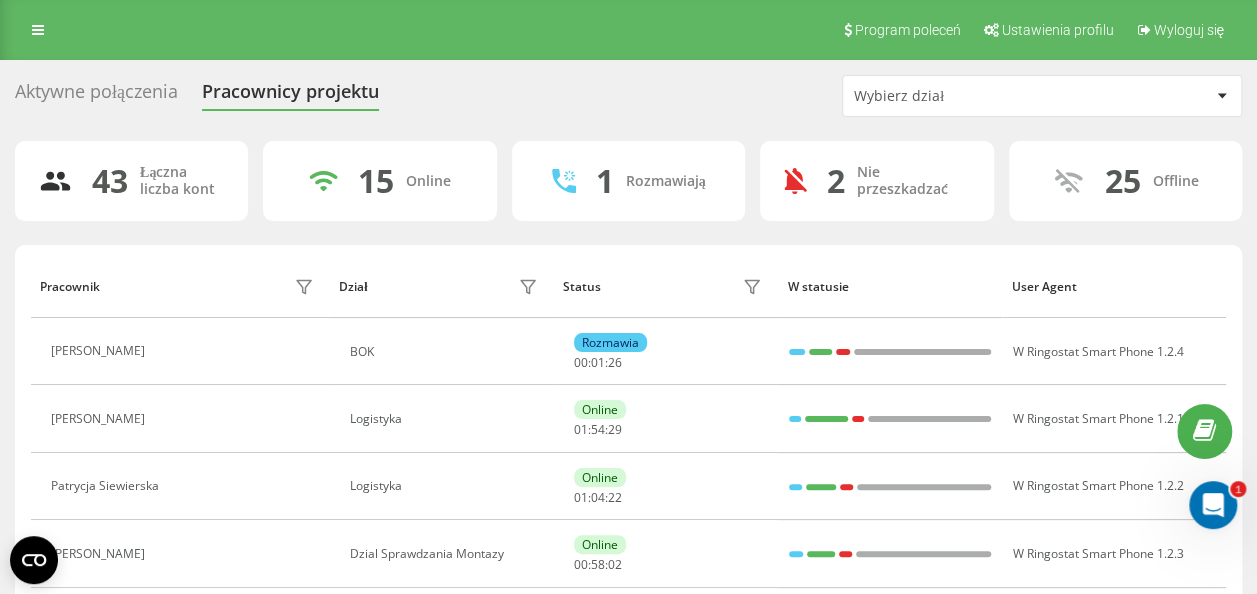 click on "Wybierz dział" at bounding box center (973, 96) 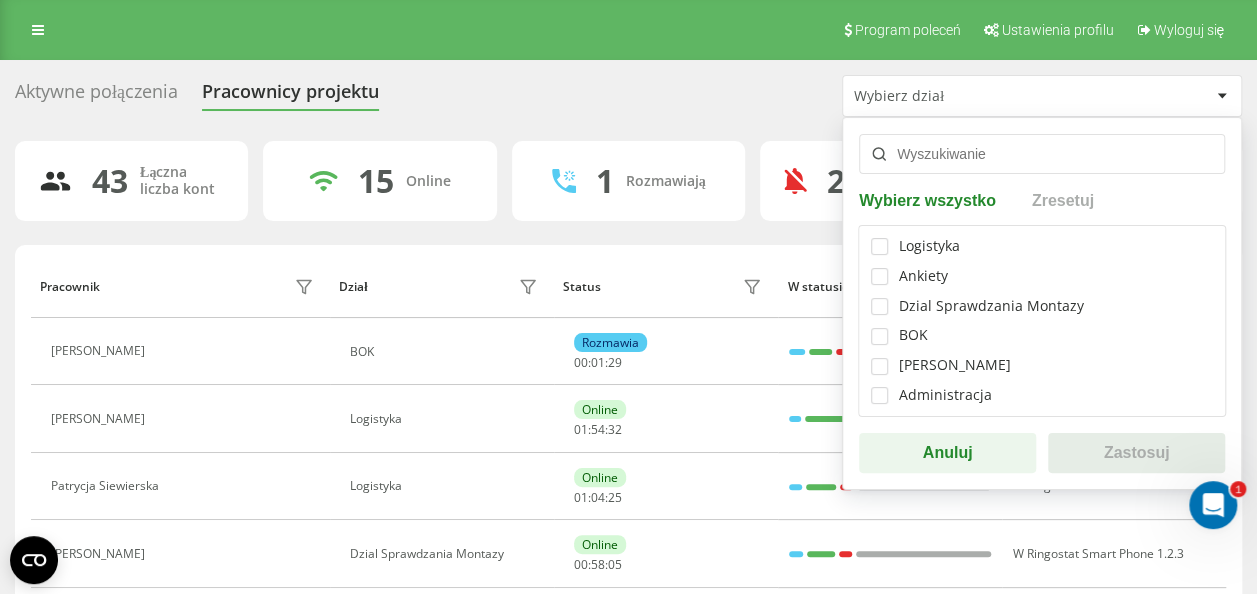 click on "BOK" at bounding box center [913, 335] 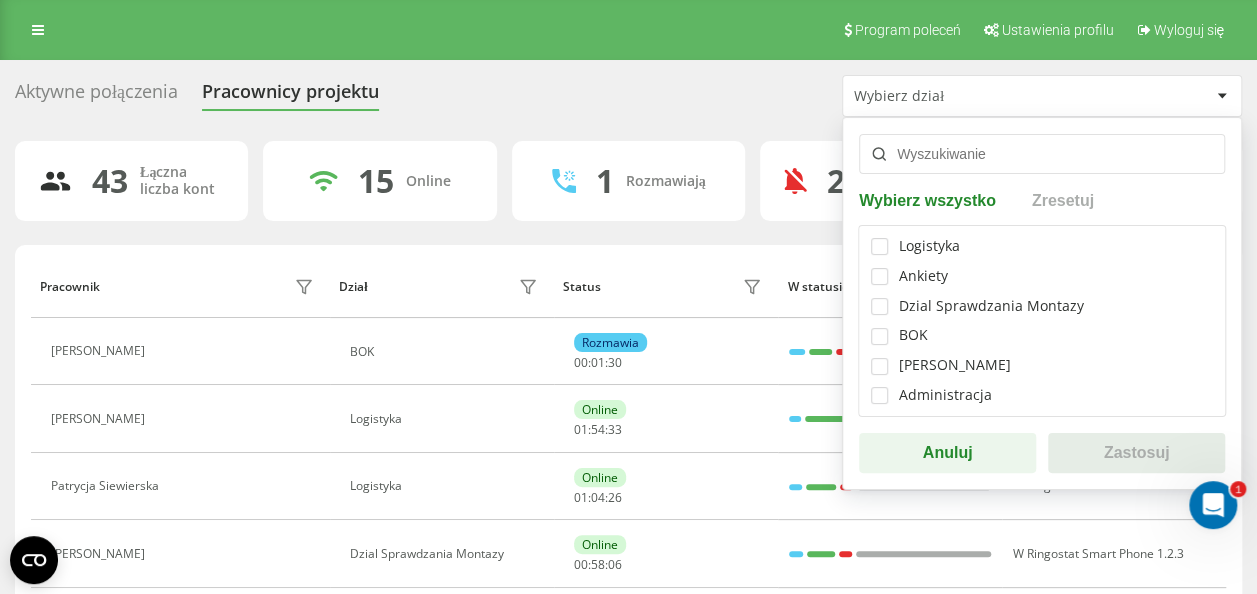 click on "Logistyka   Ankiety   Dzial Sprawdzania Montazy   BOK   Dzia Handlowy   Administracja" at bounding box center [1042, 321] 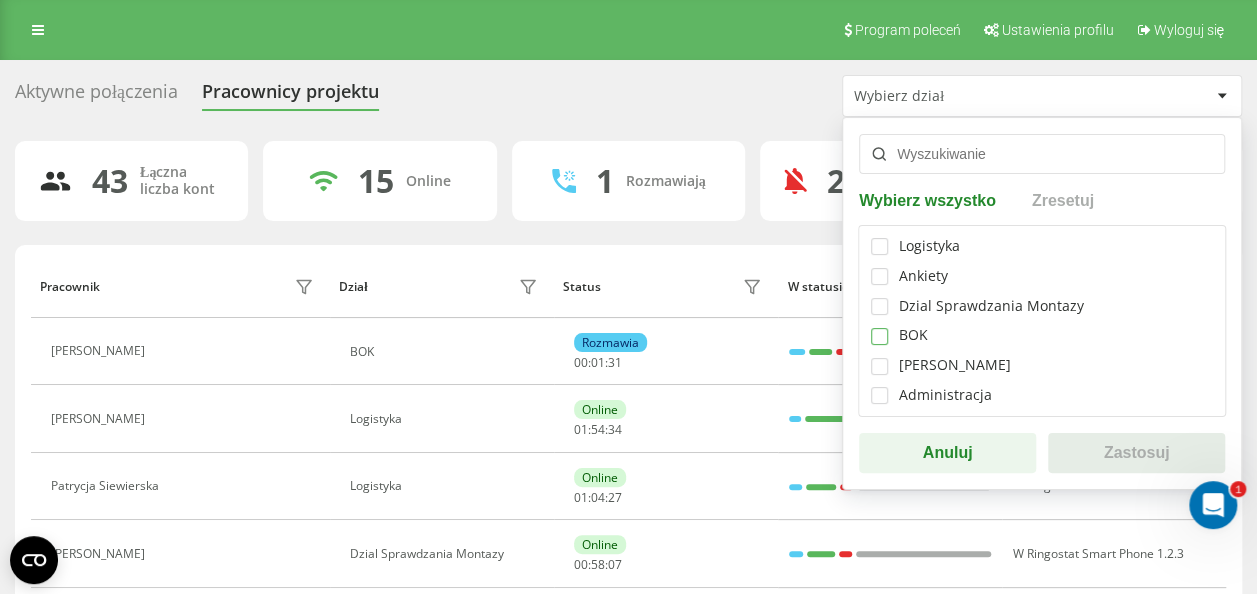 click at bounding box center (879, 328) 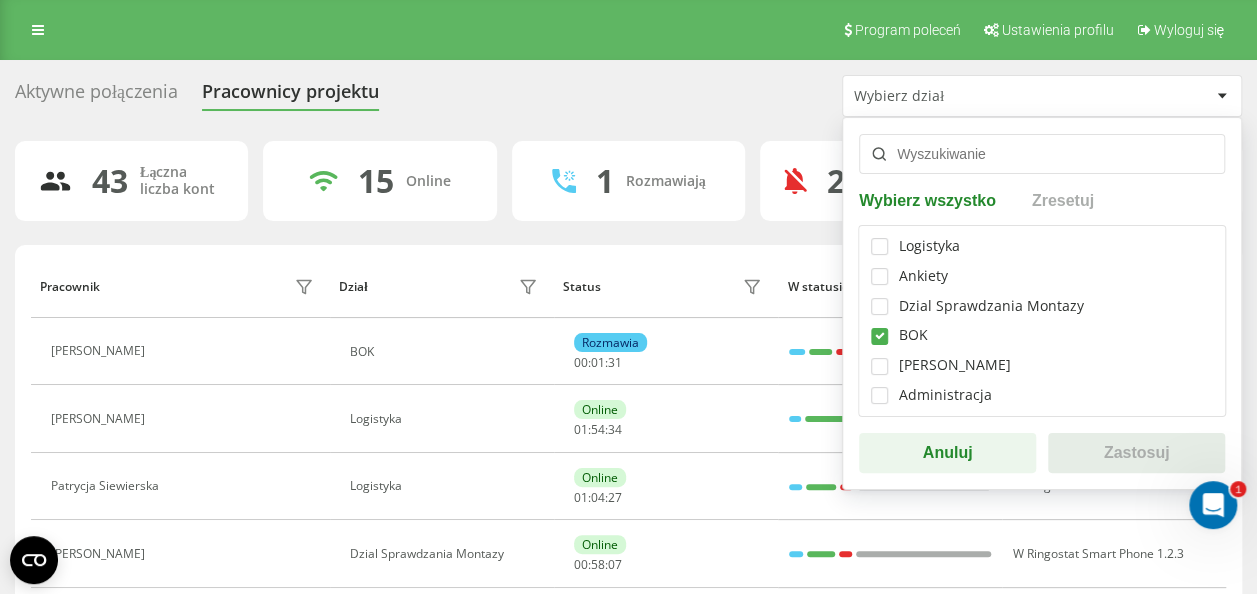 checkbox on "true" 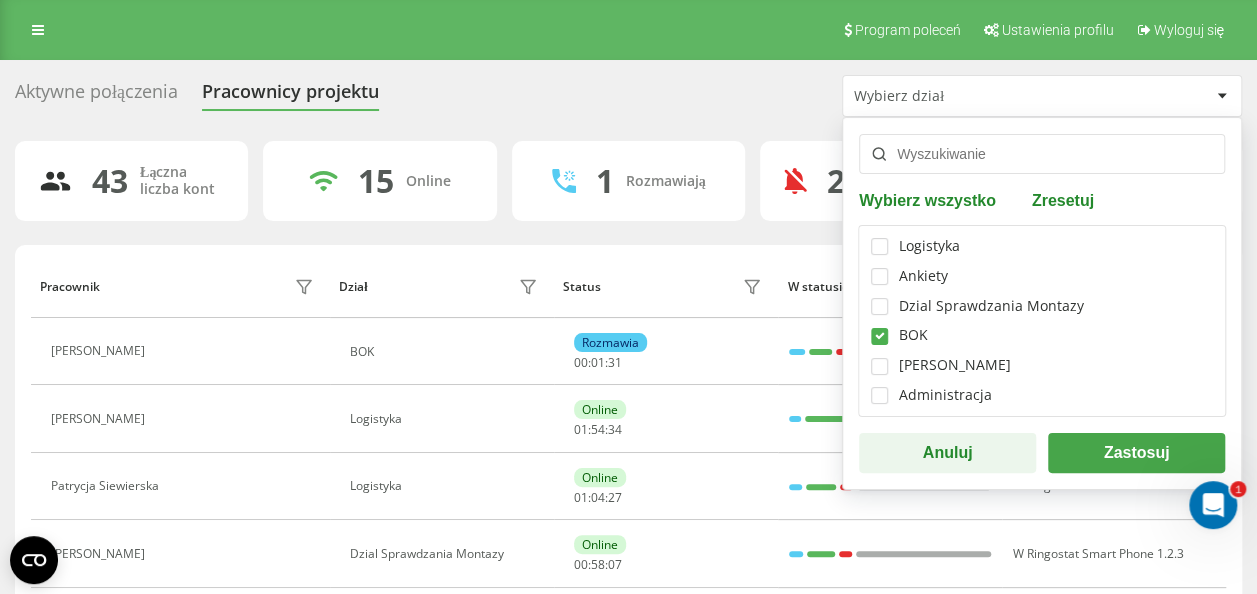 click on "Zastosuj" at bounding box center (1136, 453) 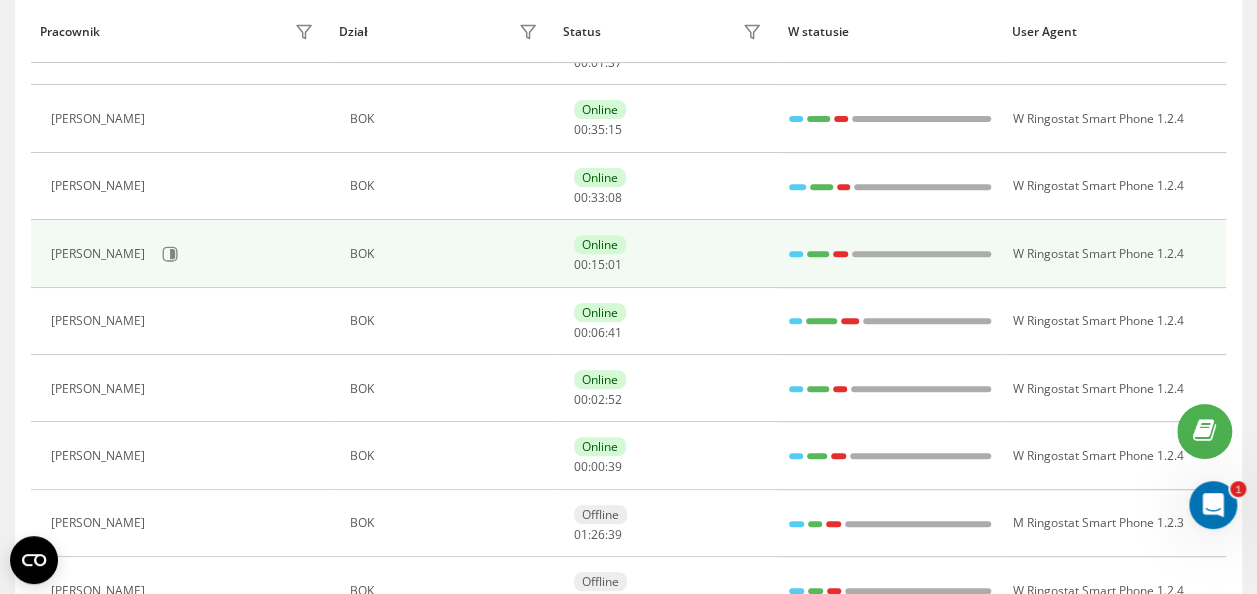 scroll, scrollTop: 0, scrollLeft: 0, axis: both 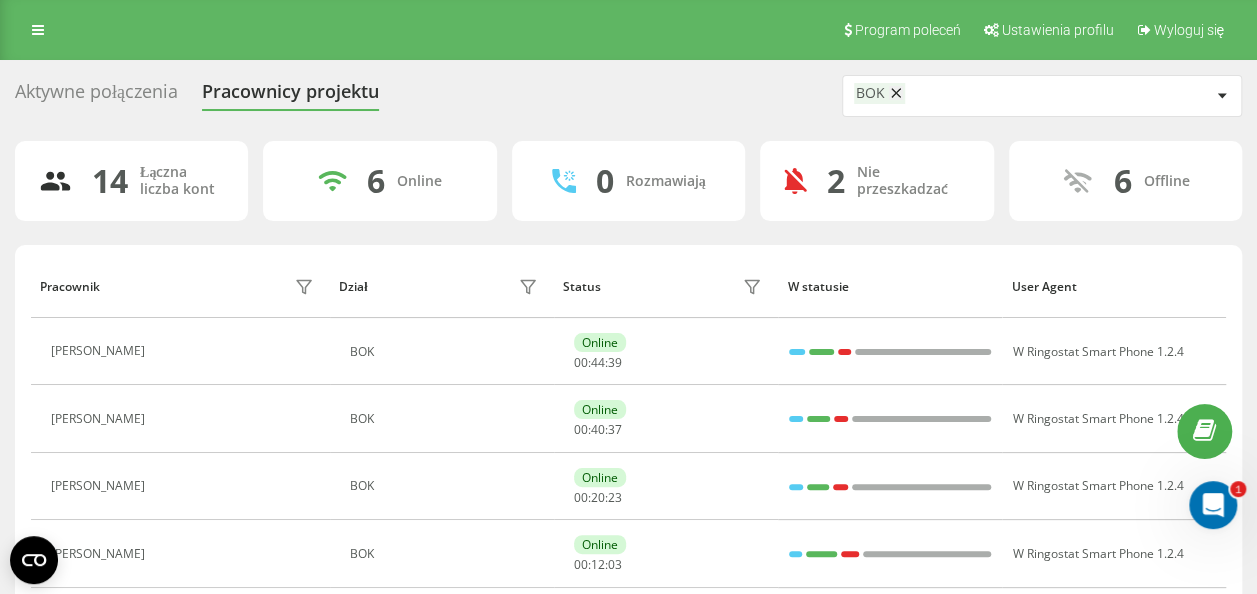 click on "Pracownik Dział Status W statusie User Agent Inga Cieślak BOK Online 00 : 44 : 39 W Ringostat Smart Phone 1.2.4 Marta Bromblik BOK Online 00 : 40 : 37 W Ringostat Smart Phone 1.2.4 Natalia Staszewska BOK Online 00 : 20 : 23 W Ringostat Smart Phone 1.2.4 Igor Galant BOK Online 00 : 12 : 03 W Ringostat Smart Phone 1.2.4 Magdalena Ziętek BOK Online 00 : 05 : 12 W Ringostat Smart Phone 1.2.4 Kacper Szymkiewicz BOK Online 00 : 00 : 00 W Ringostat Smart Phone 1.2.4 Kacper Sułek BOK Nie przeszkadzać 00 : 02 : 10 W Ringostat Smart Phone 1.2.4 Luiza Wujcik BOK Nie przeszkadzać 00 : 01 : 59 W Ringostat Smart Phone 1.2.4 Róża Korcz BOK Offline 01 : 32 : 01 M Ringostat Smart Phone 1.2.3 Dominik Janiszewski BOK Offline 00 : 05 : 28 Krzysztof Kalita BOK Offline 00 : 05 : 28 Sabina Maciejewska BOK Offline 00 : 05 : 28 Bartłomiej Piecyk BOK Offline 00 : 05 : 28 Łukasz Wróbel BOK Offline 00 : 05 : 28 Wiersze na stronę 25 10 25 50 100 0 - 14 z 14 1" at bounding box center [628, 783] 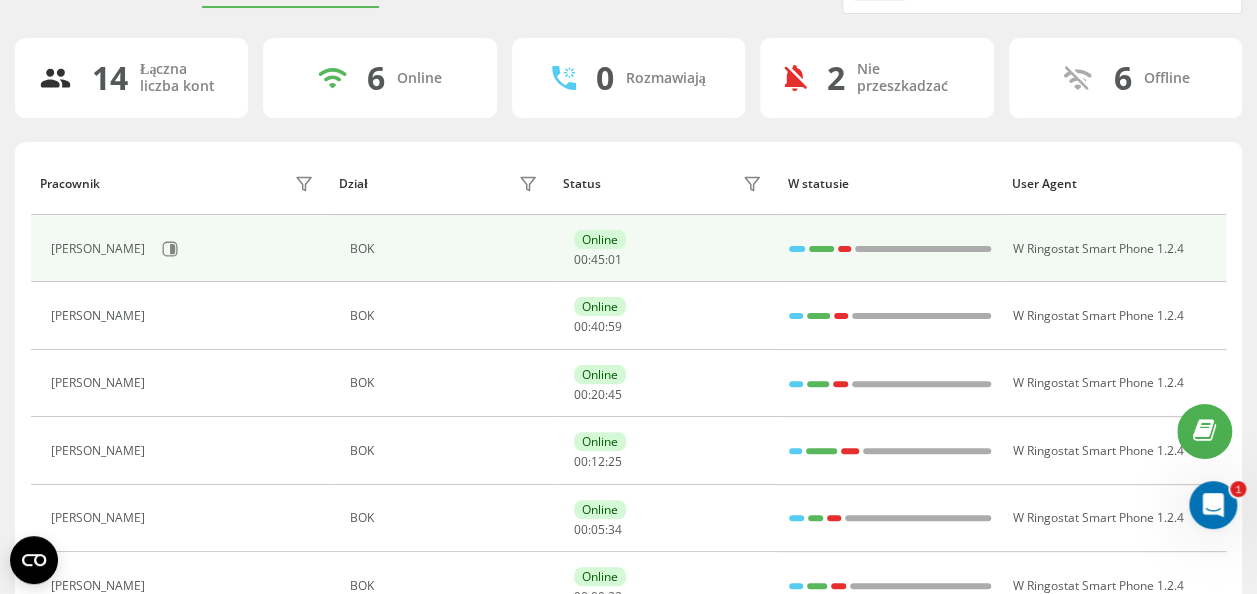 scroll, scrollTop: 0, scrollLeft: 0, axis: both 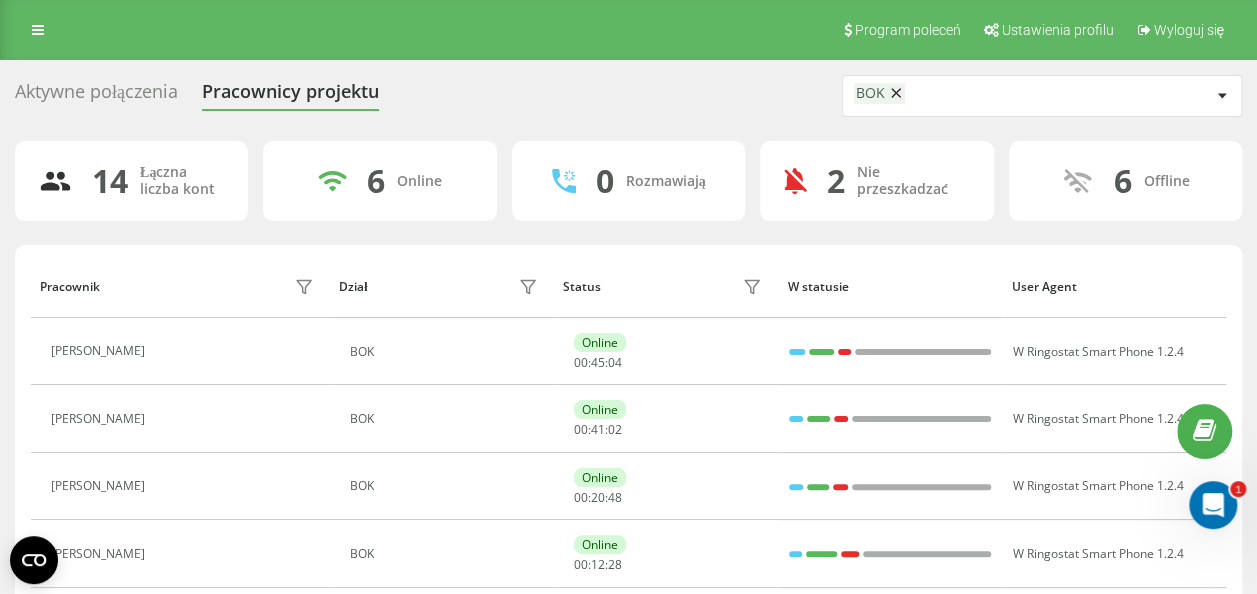 click on "Aktywne połączenia" at bounding box center [96, 96] 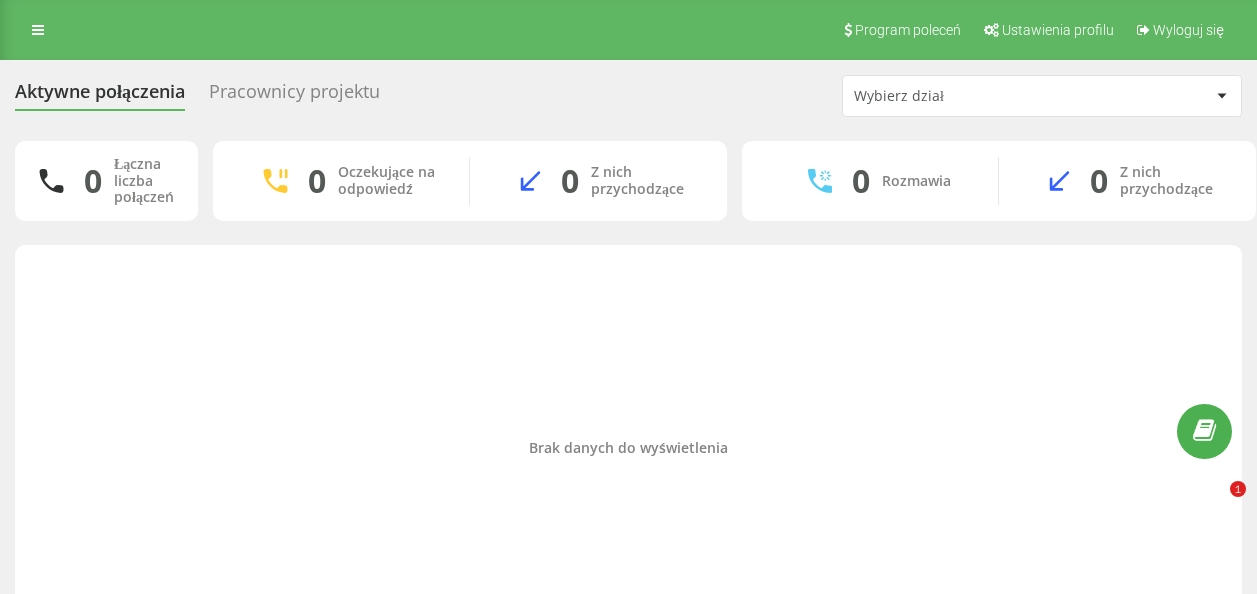 scroll, scrollTop: 0, scrollLeft: 0, axis: both 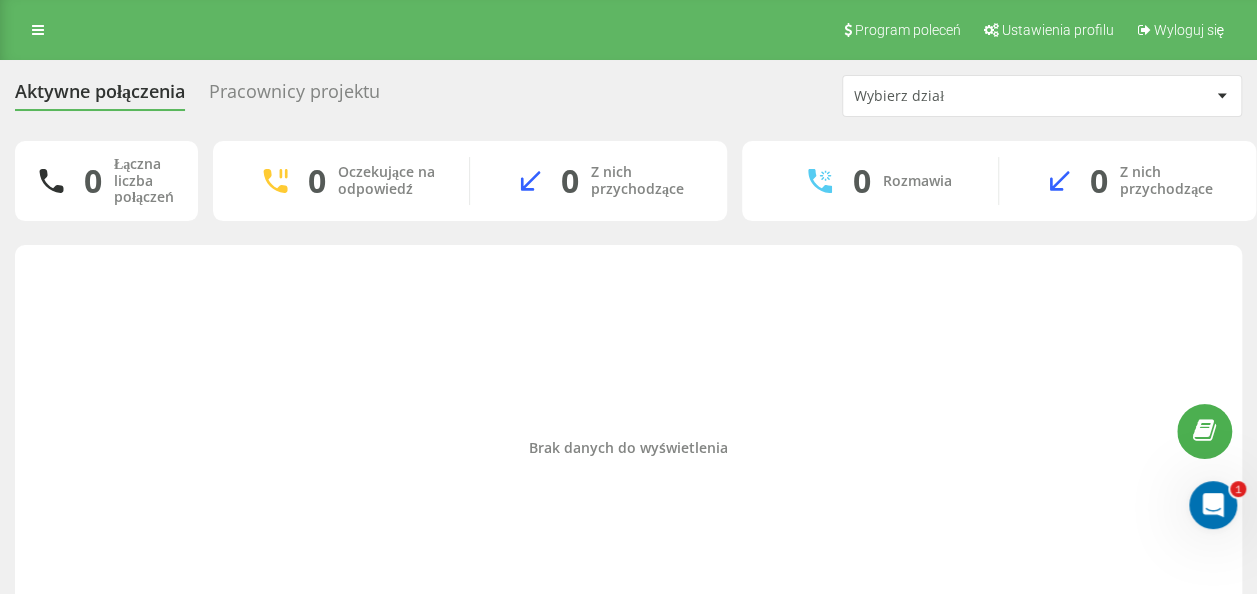 drag, startPoint x: 0, startPoint y: 0, endPoint x: 270, endPoint y: 84, distance: 282.76492 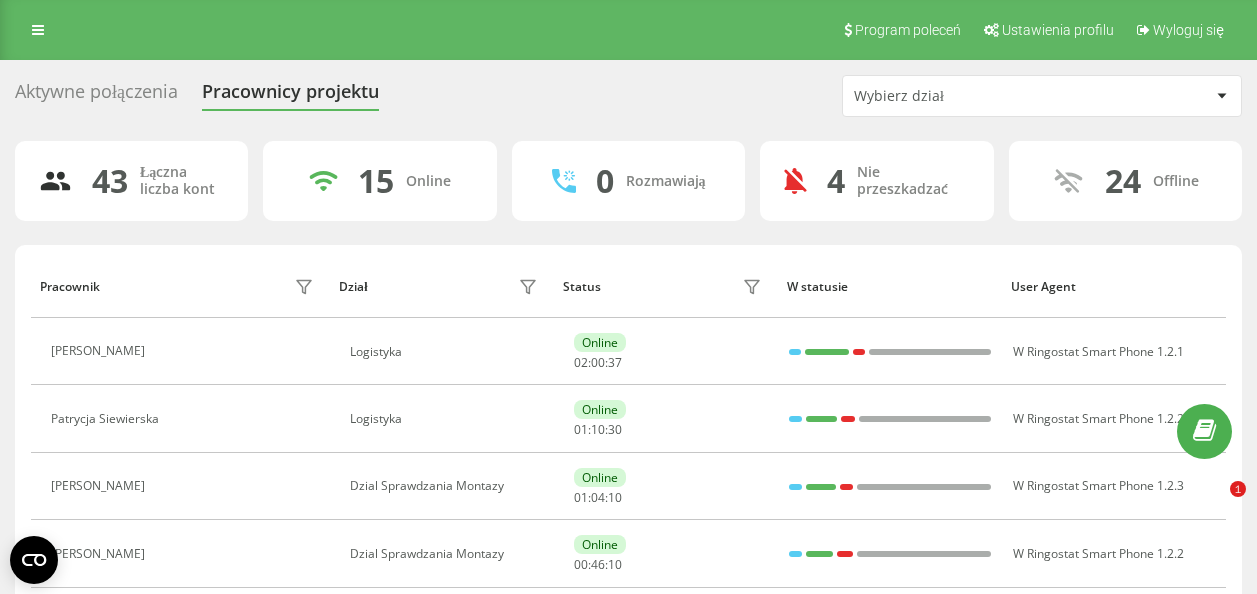 scroll, scrollTop: 0, scrollLeft: 0, axis: both 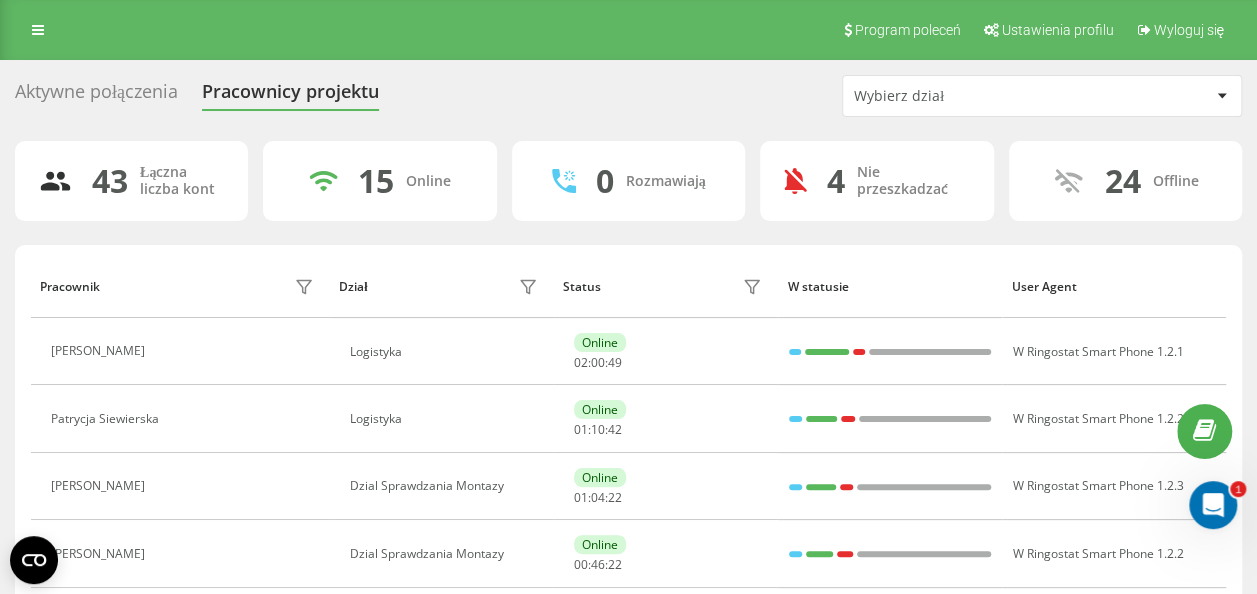 click on "Wybierz dział" at bounding box center [973, 96] 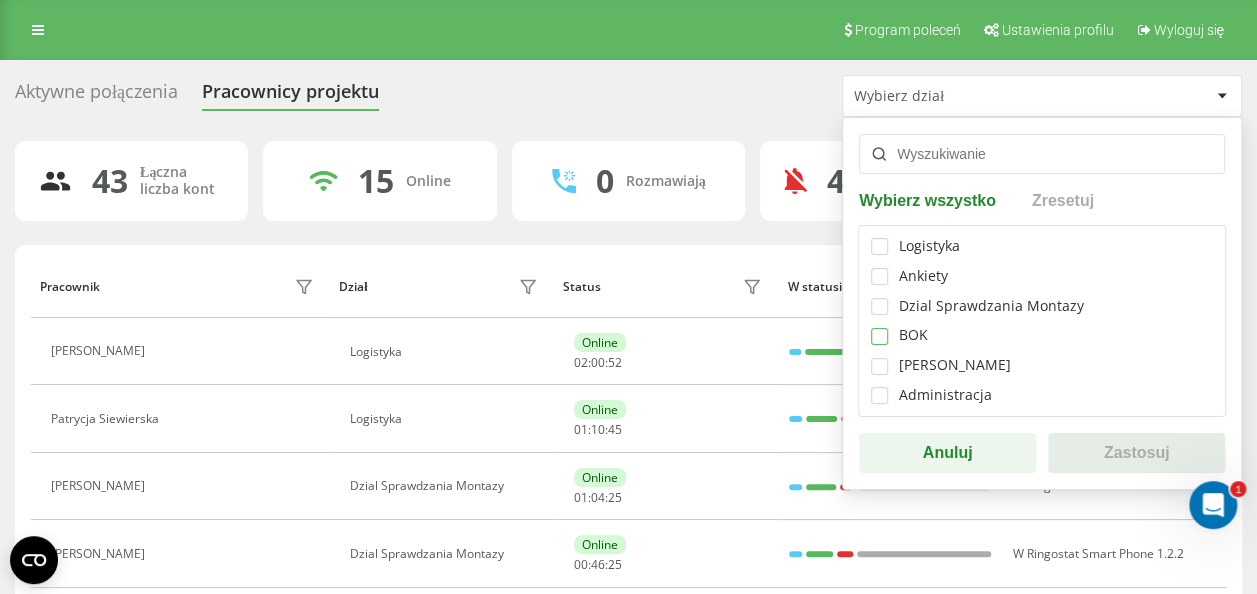 click at bounding box center [879, 328] 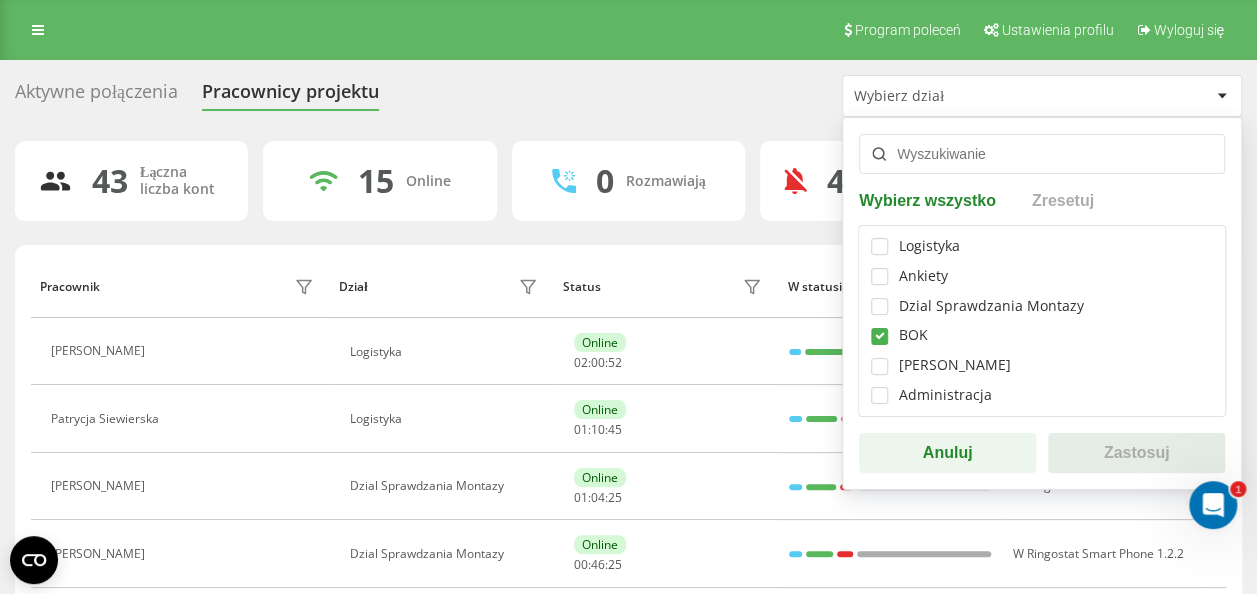 checkbox on "true" 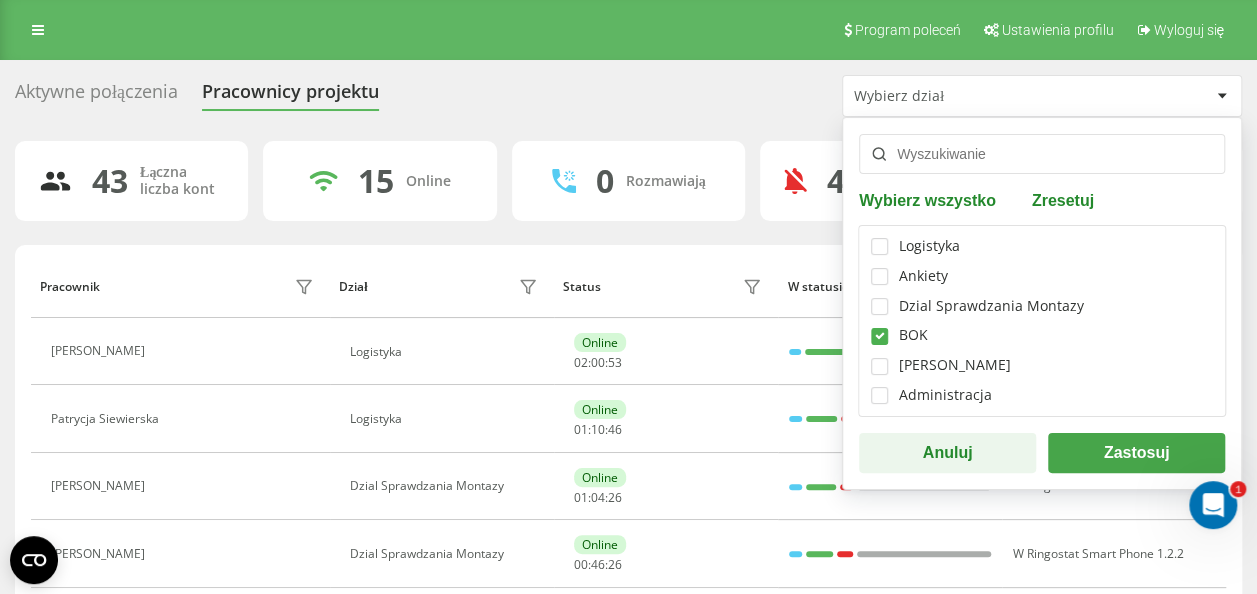 click on "Zastosuj" at bounding box center (1136, 453) 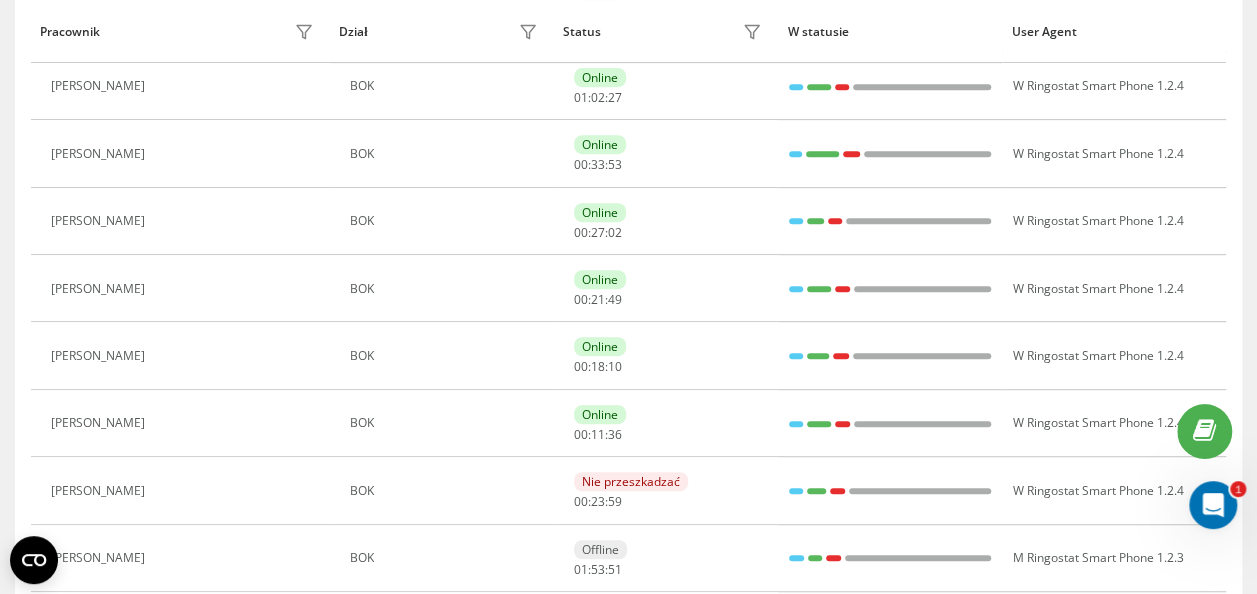 scroll, scrollTop: 100, scrollLeft: 0, axis: vertical 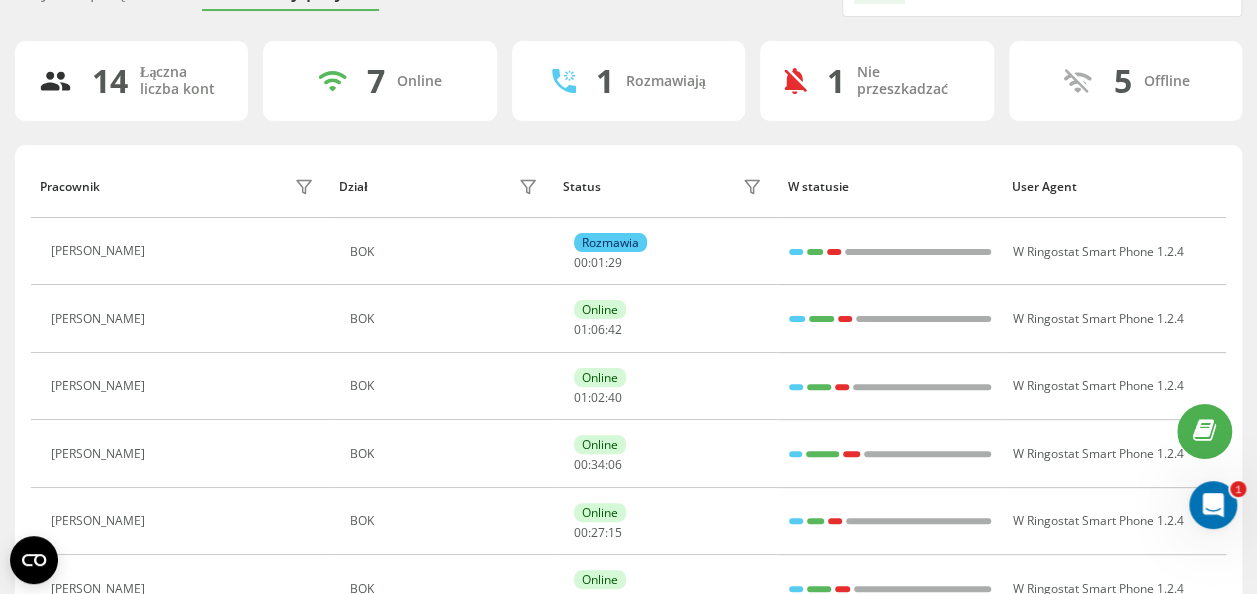 click on "14   Łączna liczba kont   7   Online   1   Rozmawiają   1   Nie przeszkadzać   5   Offline Pracownik Dział Status W statusie User Agent Łukasz Wróbel BOK Rozmawia 00 : 01 : 29 W Ringostat Smart Phone 1.2.4 Inga Cieślak BOK Online 01 : 06 : 42 W Ringostat Smart Phone 1.2.4 Marta Bromblik BOK Online 01 : 02 : 40 W Ringostat Smart Phone 1.2.4 Igor Galant BOK Online 00 : 34 : 06 W Ringostat Smart Phone 1.2.4 Magdalena Ziętek BOK Online 00 : 27 : 15 W Ringostat Smart Phone 1.2.4 Kacper Szymkiewicz BOK Online 00 : 22 : 02 W Ringostat Smart Phone 1.2.4 Luiza Wujcik BOK Online 00 : 18 : 23 W Ringostat Smart Phone 1.2.4 Natalia Staszewska BOK Online 00 : 11 : 49 W Ringostat Smart Phone 1.2.4 Kacper Sułek BOK Nie przeszkadzać 00 : 24 : 12 W Ringostat Smart Phone 1.2.4 Róża Korcz BOK Offline 01 : 54 : 04 M Ringostat Smart Phone 1.2.3 Dominik Janiszewski BOK Offline 00 : 21 : 12 Krzysztof Kalita BOK Offline 00 : 21 : 12 Sabina Maciejewska BOK Offline 00 : 21 : 12 Bartłomiej Piecyk BOK Offline 00 : 21 : 12" at bounding box center [628, 631] 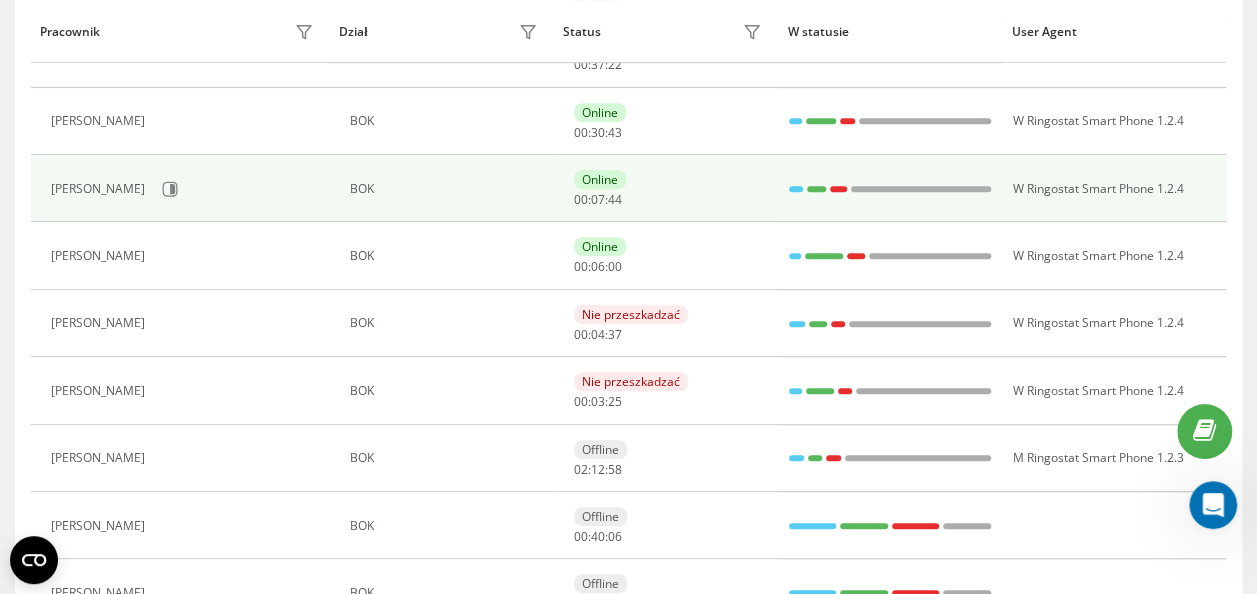 scroll, scrollTop: 433, scrollLeft: 0, axis: vertical 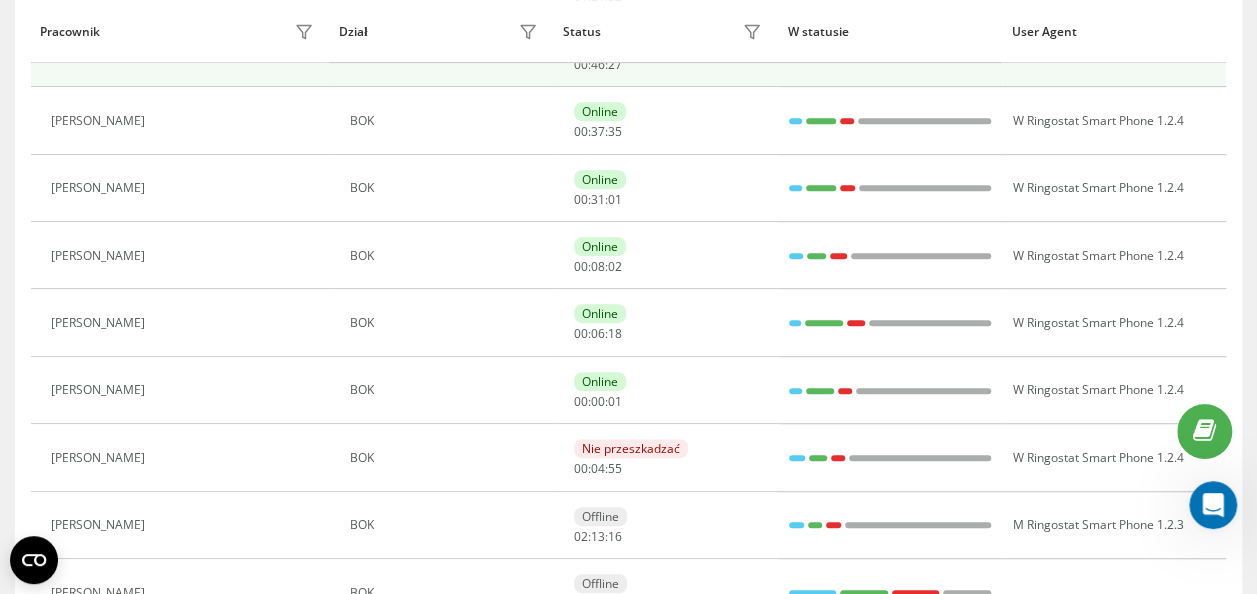 click on "BOK" at bounding box center [442, 53] 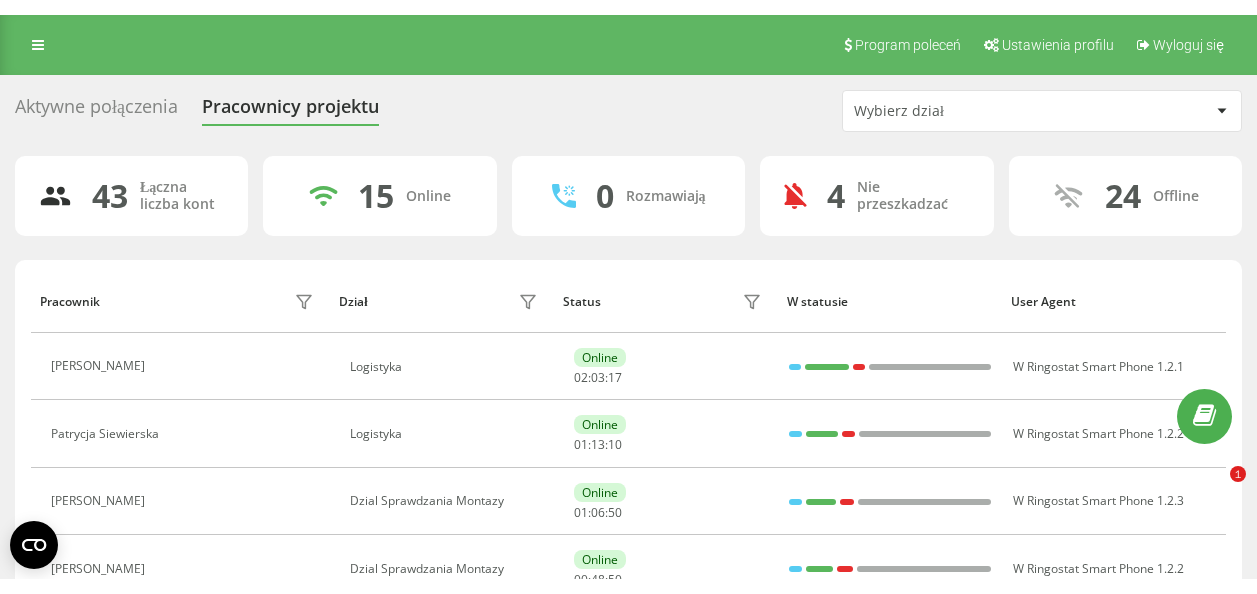 scroll, scrollTop: 0, scrollLeft: 0, axis: both 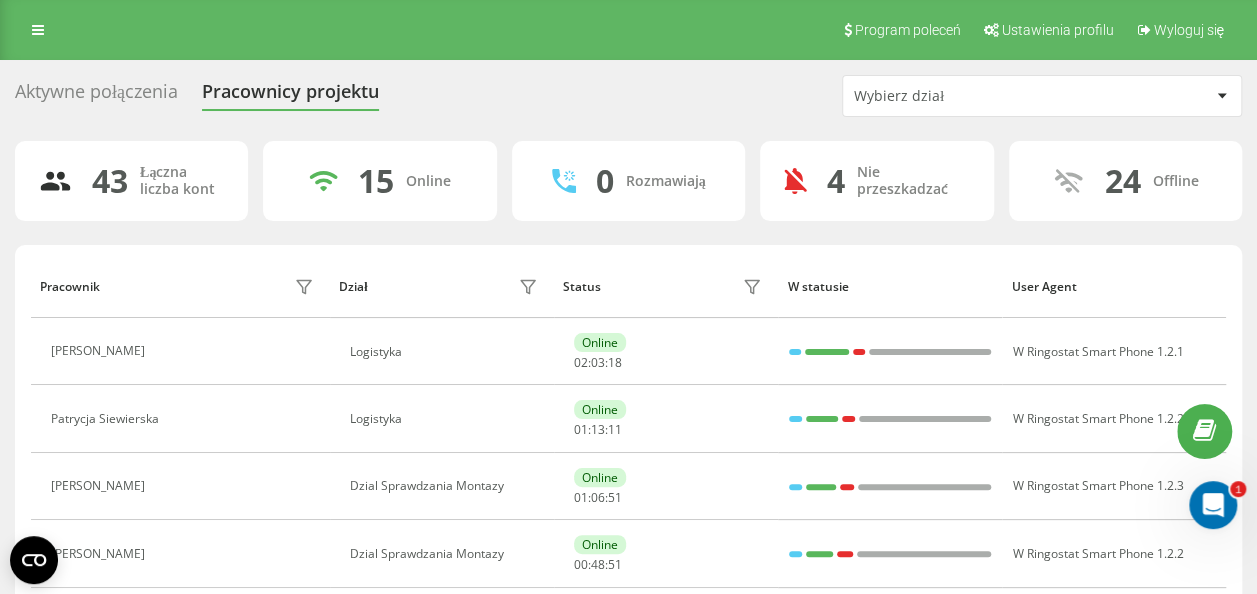 click on "Aktywne połączenia" at bounding box center (96, 96) 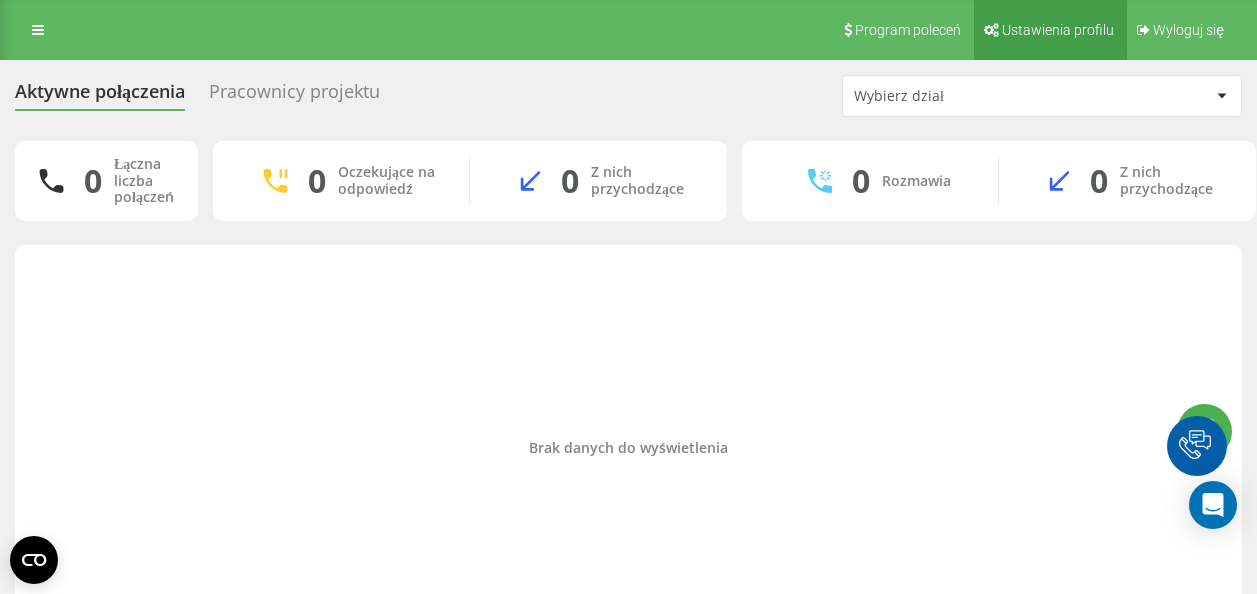 scroll, scrollTop: 0, scrollLeft: 0, axis: both 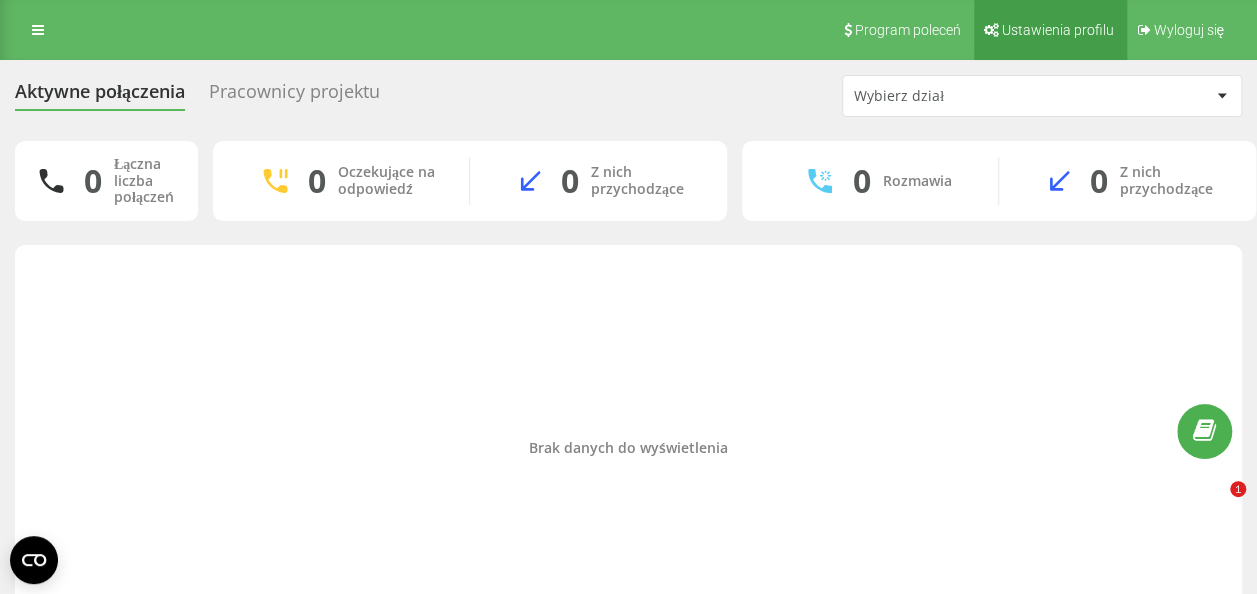 click on "Ustawienia profilu" at bounding box center [1058, 30] 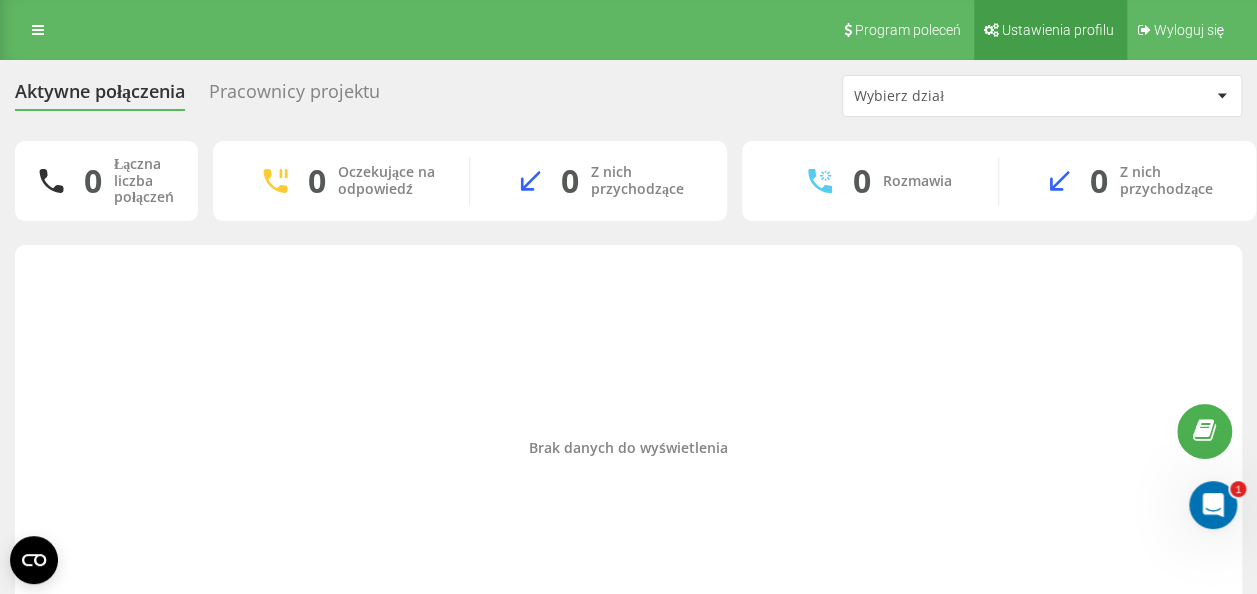 scroll, scrollTop: 0, scrollLeft: 0, axis: both 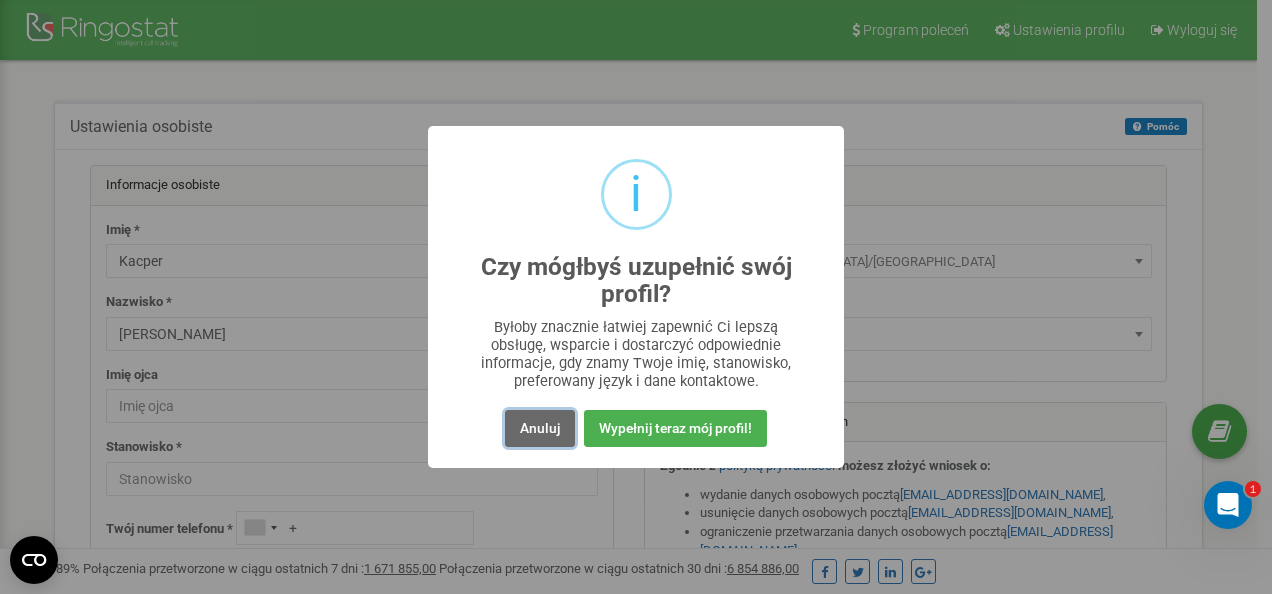 click on "Anuluj" at bounding box center [540, 428] 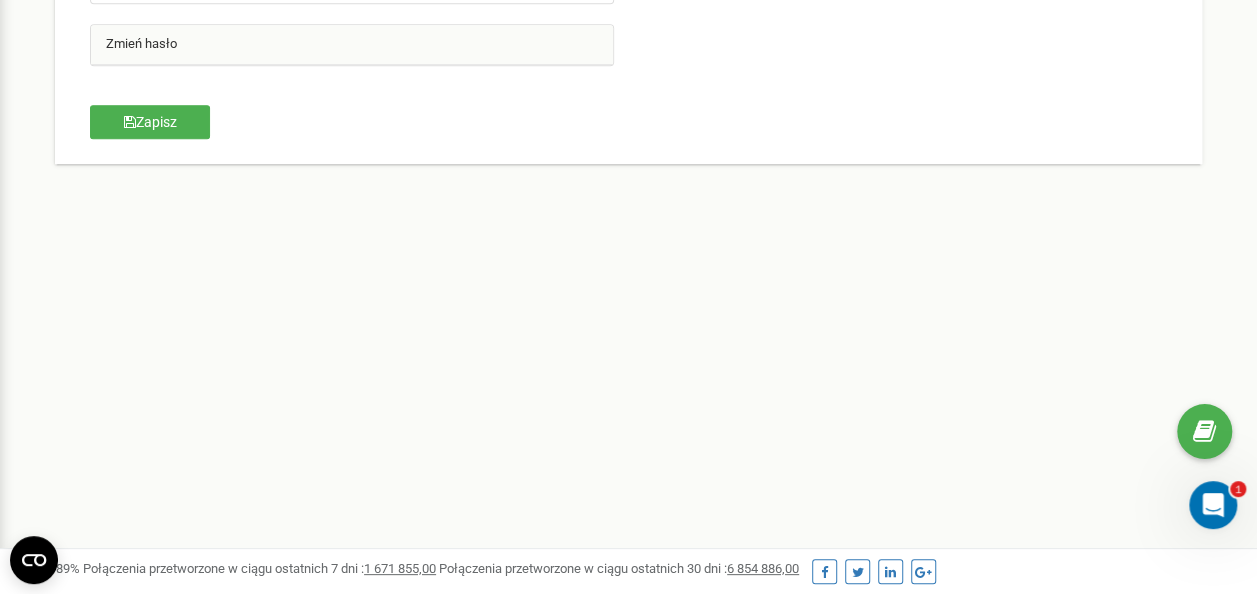 scroll, scrollTop: 0, scrollLeft: 0, axis: both 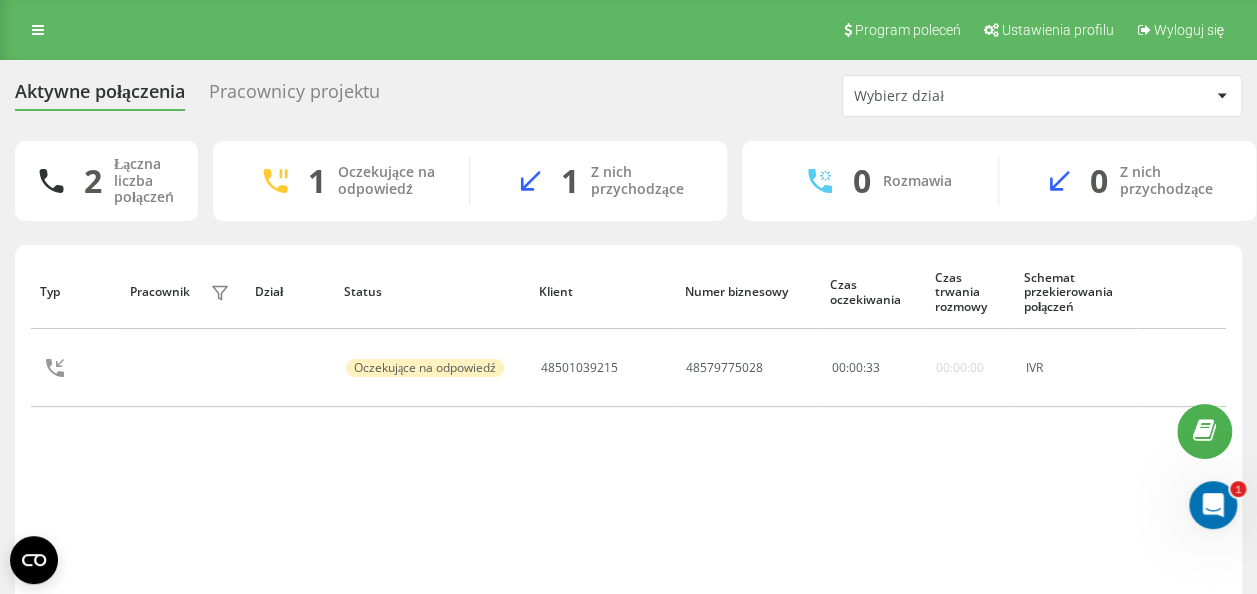 click on "Typ Pracownik  filtra  Dział Status Klient Numer biznesowy Czas oczekiwania Czas trwania rozmowy Schemat przekierowania połączeń Oczekujące na odpowiedź 48501039215 48579775028 00 : 00 : 33 00:00:00 IVR" at bounding box center (628, 448) 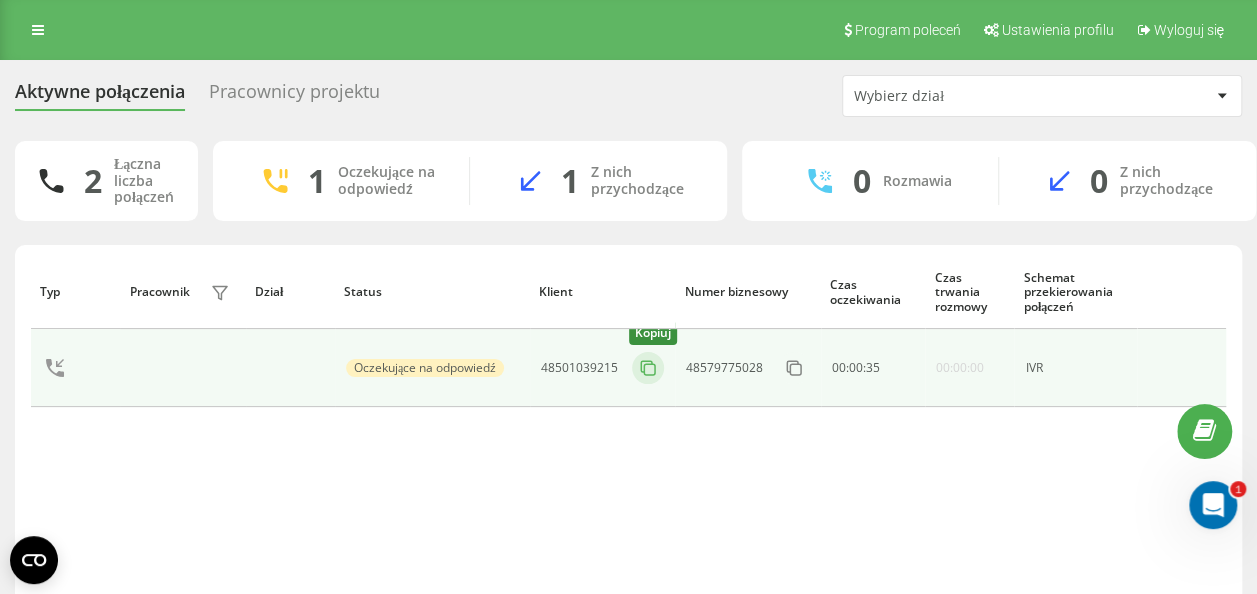 click 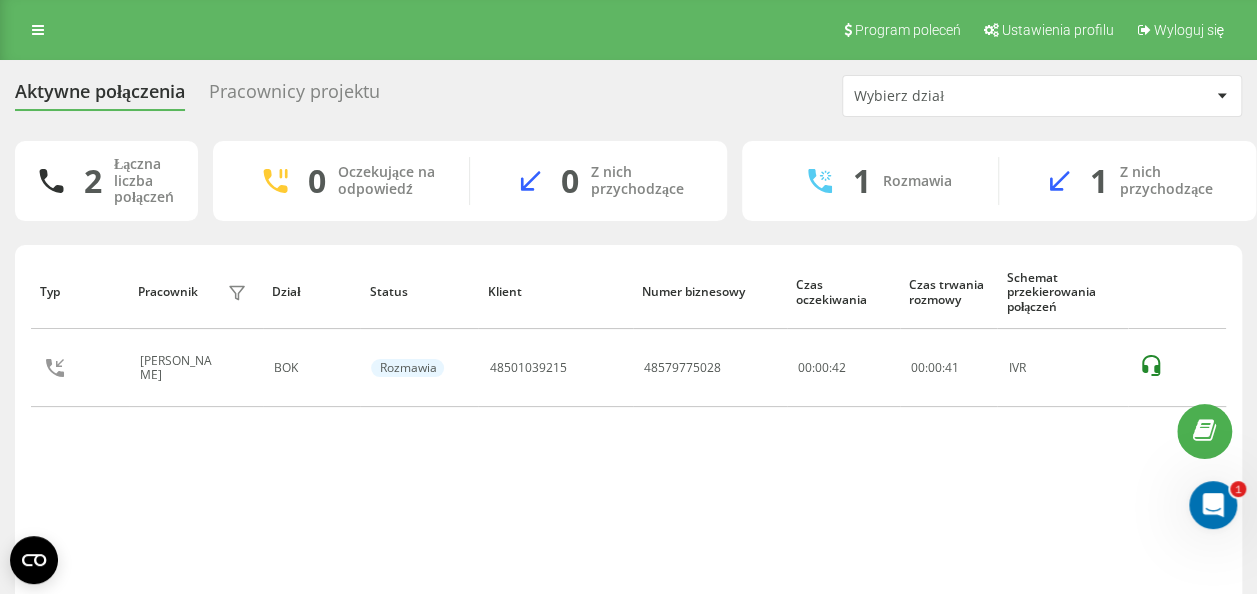 click on "Typ Pracownik  filtra  Dział Status Klient Numer biznesowy Czas oczekiwania Czas trwania rozmowy Schemat przekierowania połączeń [PERSON_NAME] BOK Rozmawia 48501039215 48579775028 00:00:42 00 : 00 : 41 IVR" at bounding box center [628, 448] 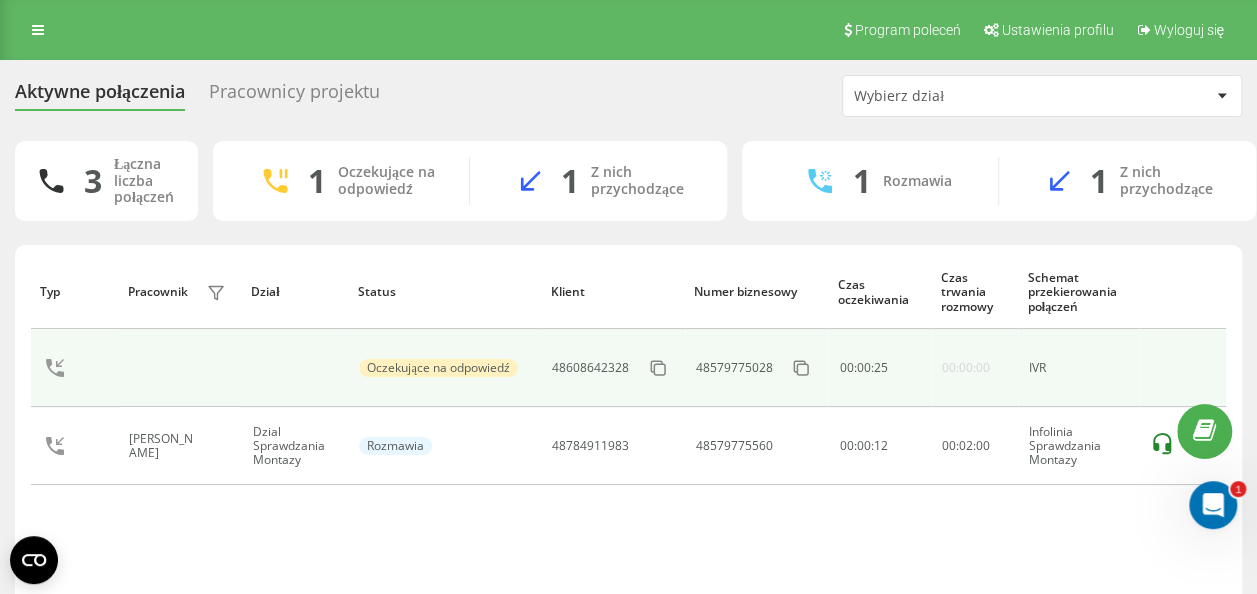 click on "Oczekujące na odpowiedź" at bounding box center [438, 368] 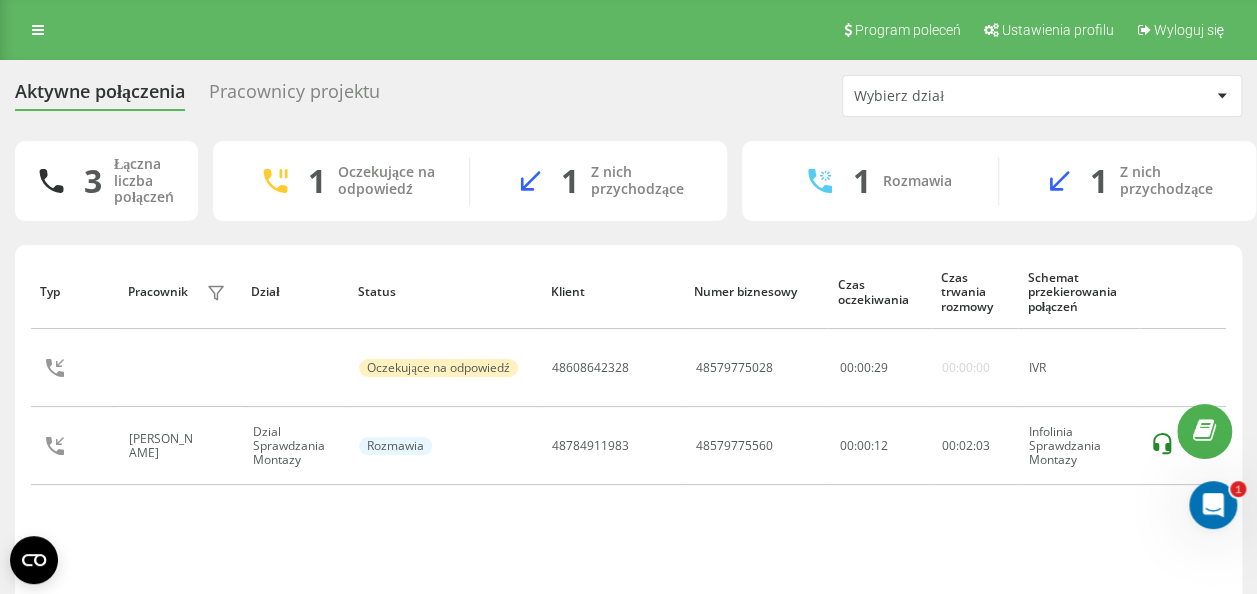 click 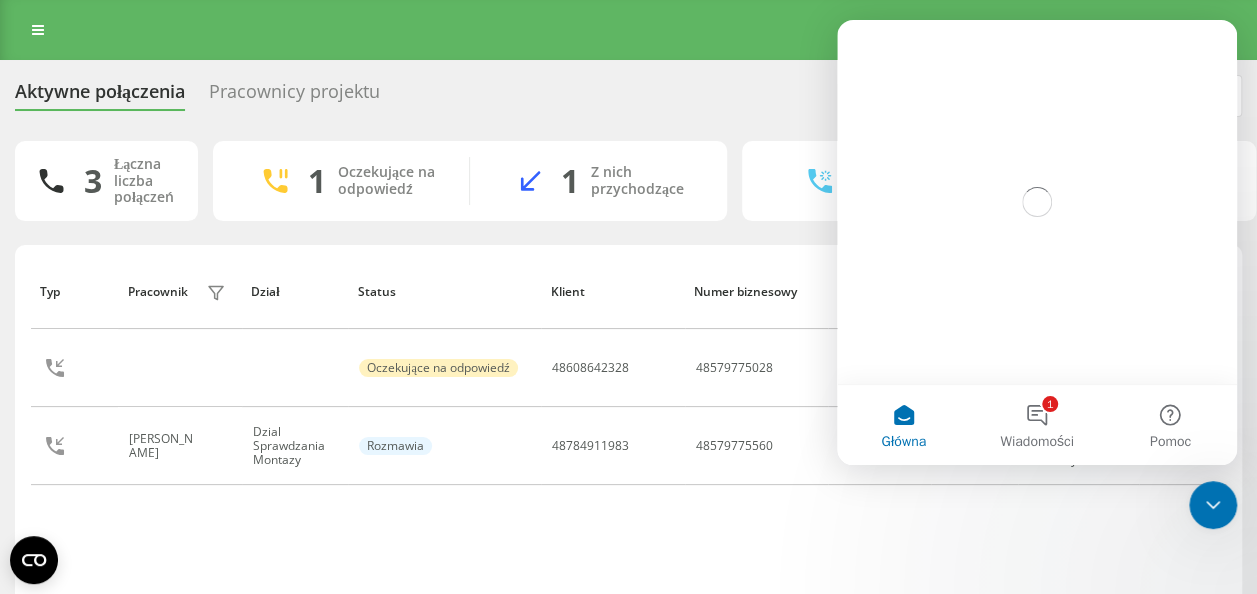 scroll, scrollTop: 0, scrollLeft: 0, axis: both 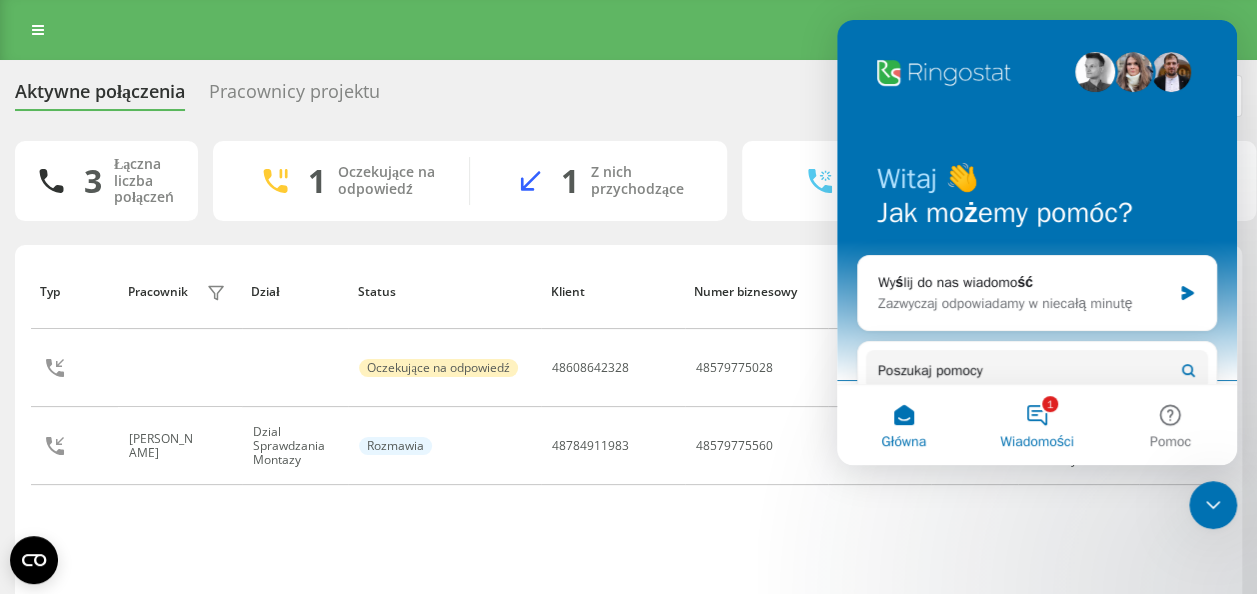 click on "1 Wiadomości" at bounding box center [1036, 425] 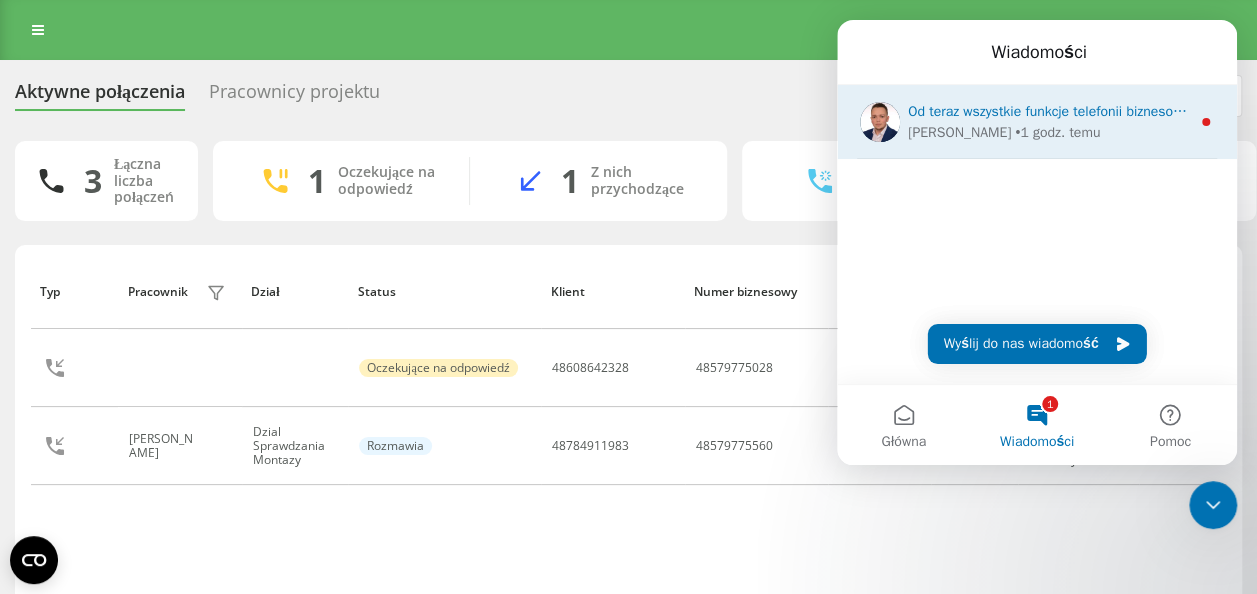 click on "[PERSON_NAME] •  1 godz. temu" at bounding box center (1049, 132) 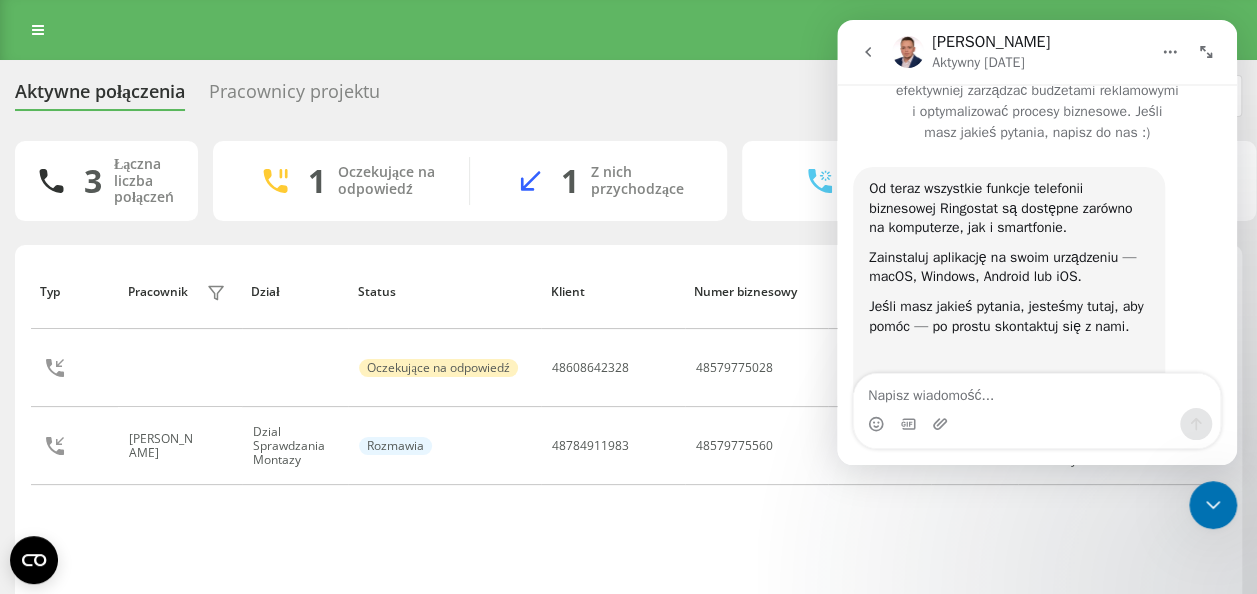 scroll, scrollTop: 243, scrollLeft: 0, axis: vertical 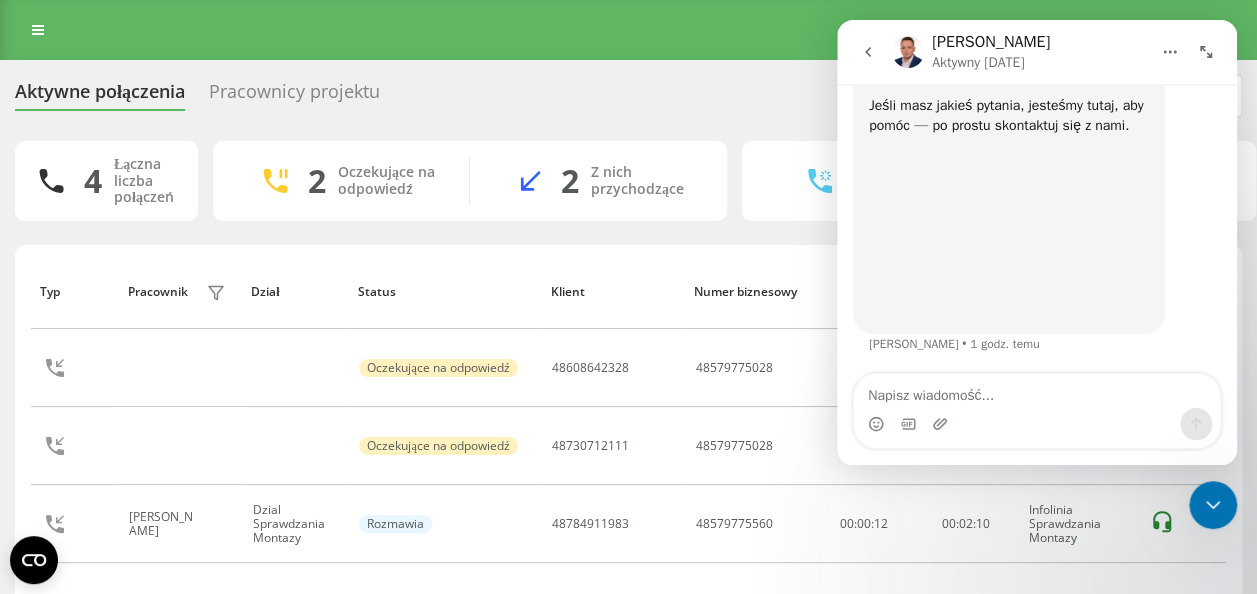 click 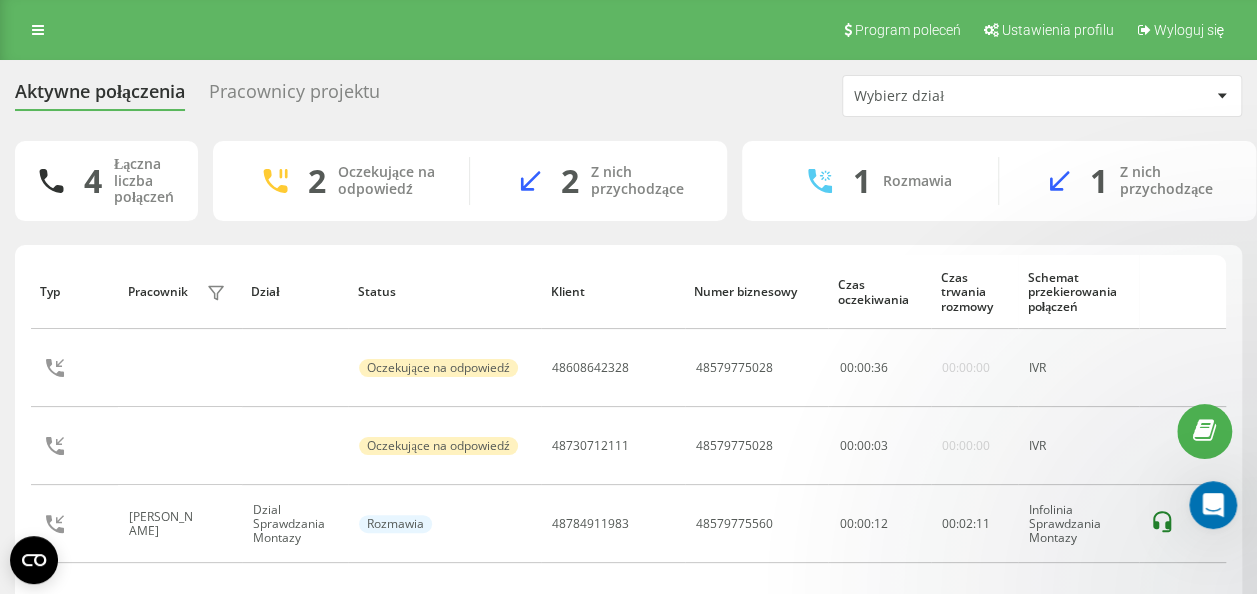 scroll, scrollTop: 0, scrollLeft: 0, axis: both 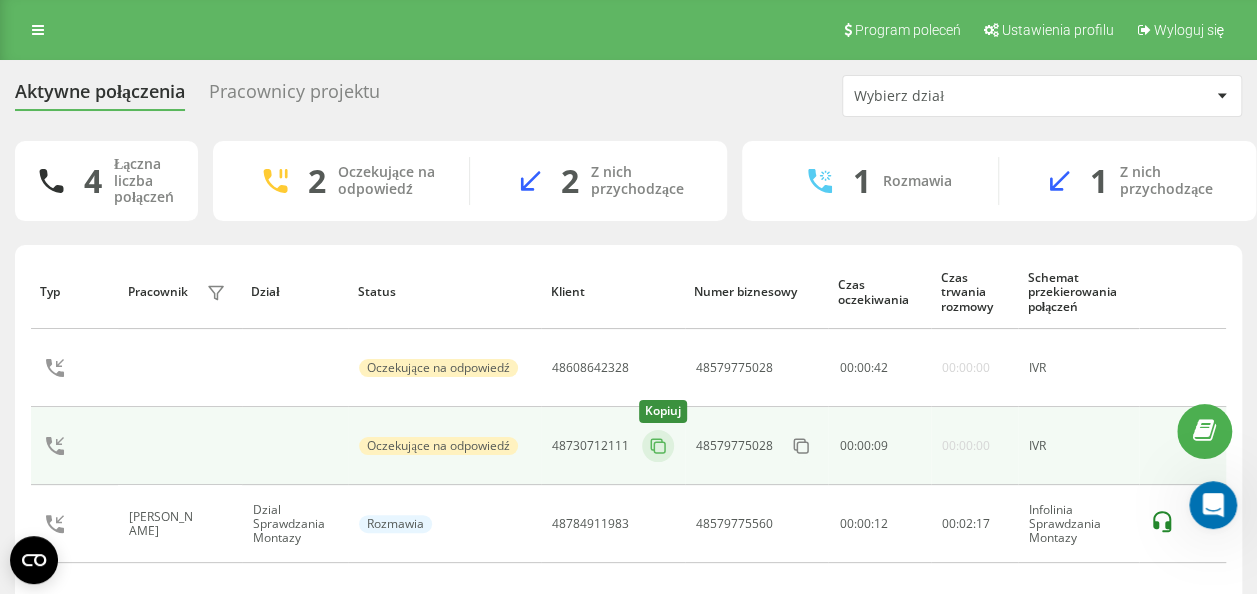 click 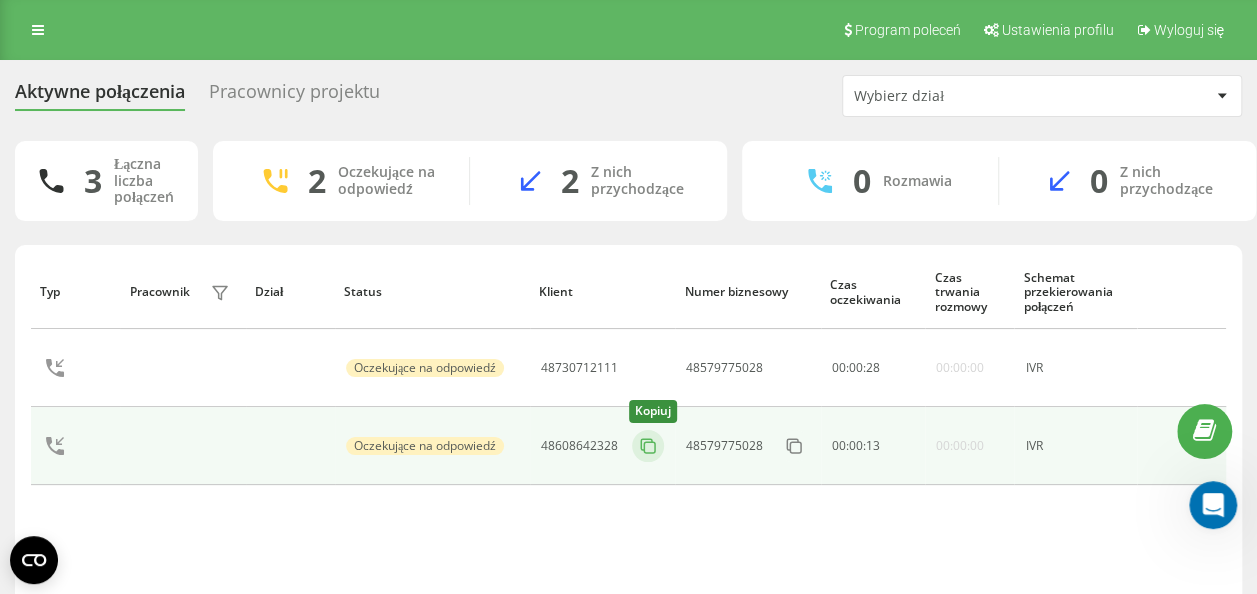 click 